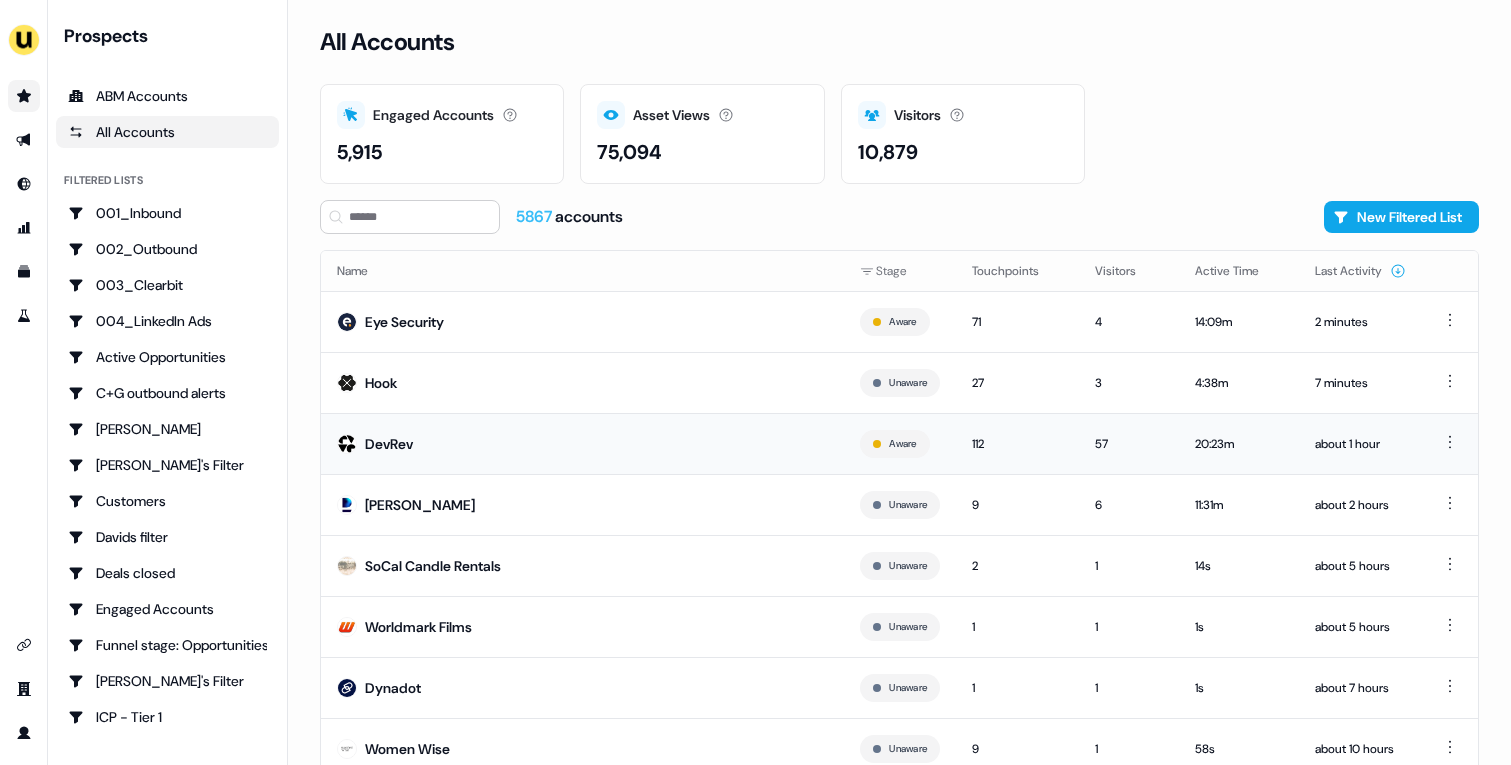 scroll, scrollTop: 0, scrollLeft: 0, axis: both 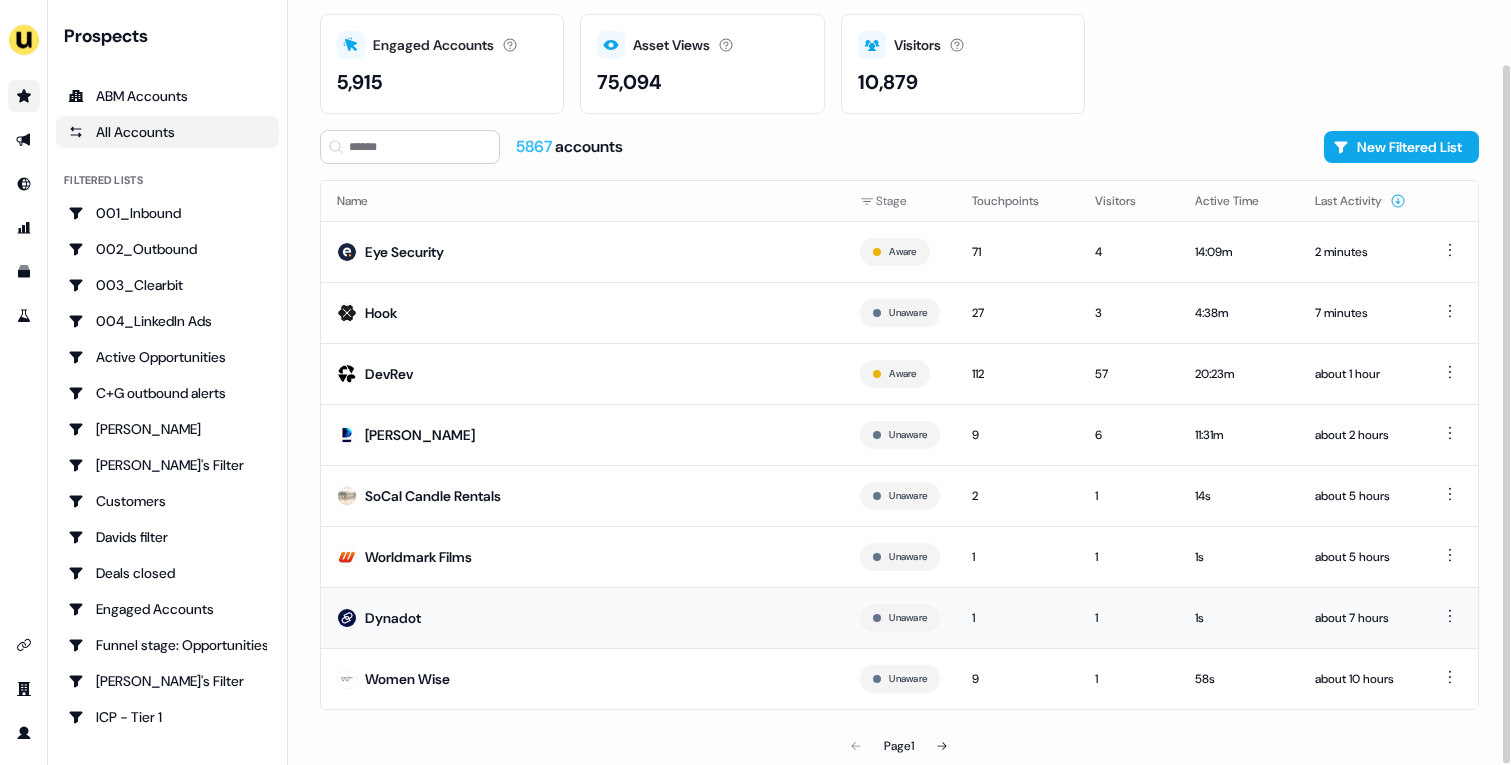 click on "Dynadot" at bounding box center [582, 617] 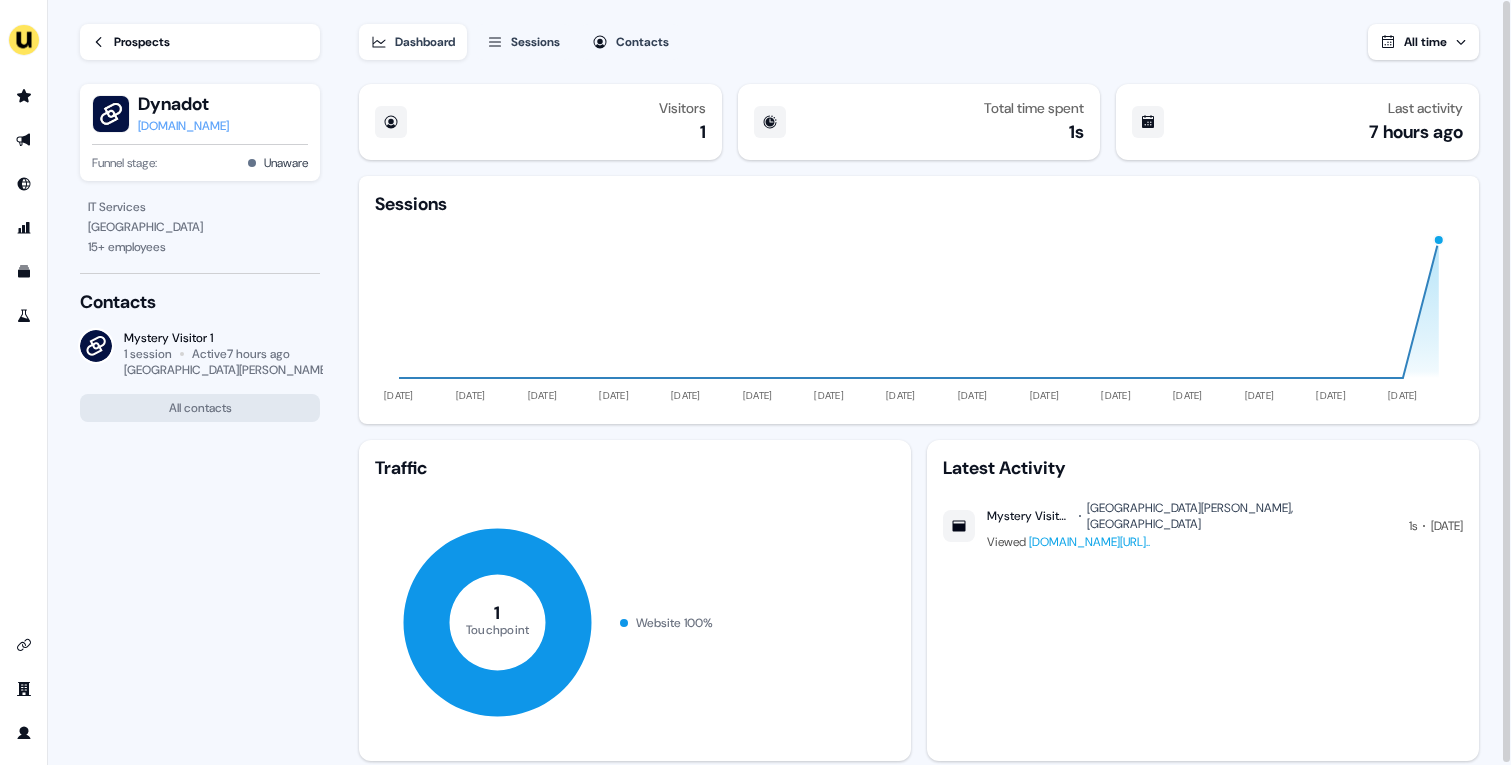 click on "Prospects" at bounding box center (142, 42) 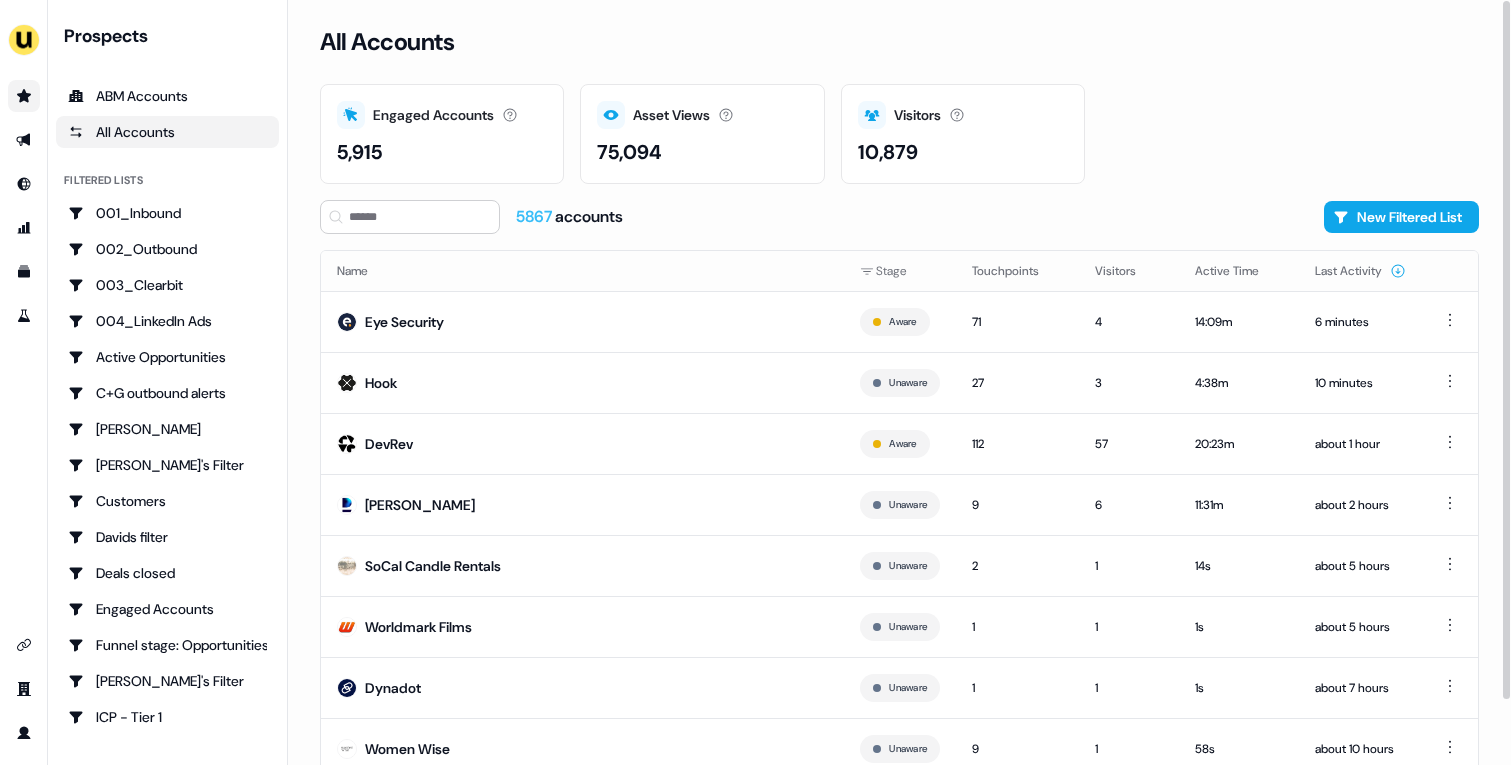 scroll, scrollTop: 70, scrollLeft: 0, axis: vertical 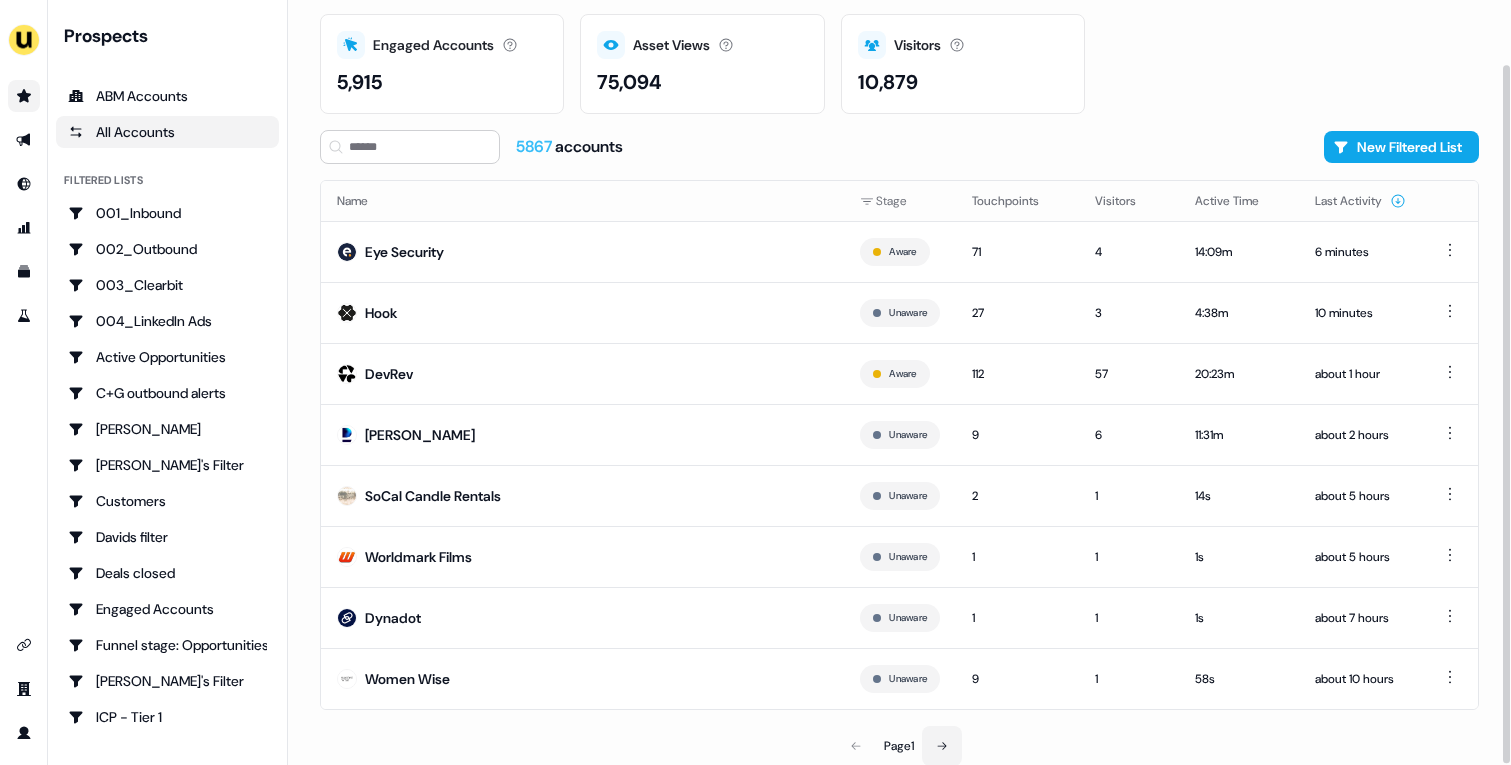 click at bounding box center [942, 746] 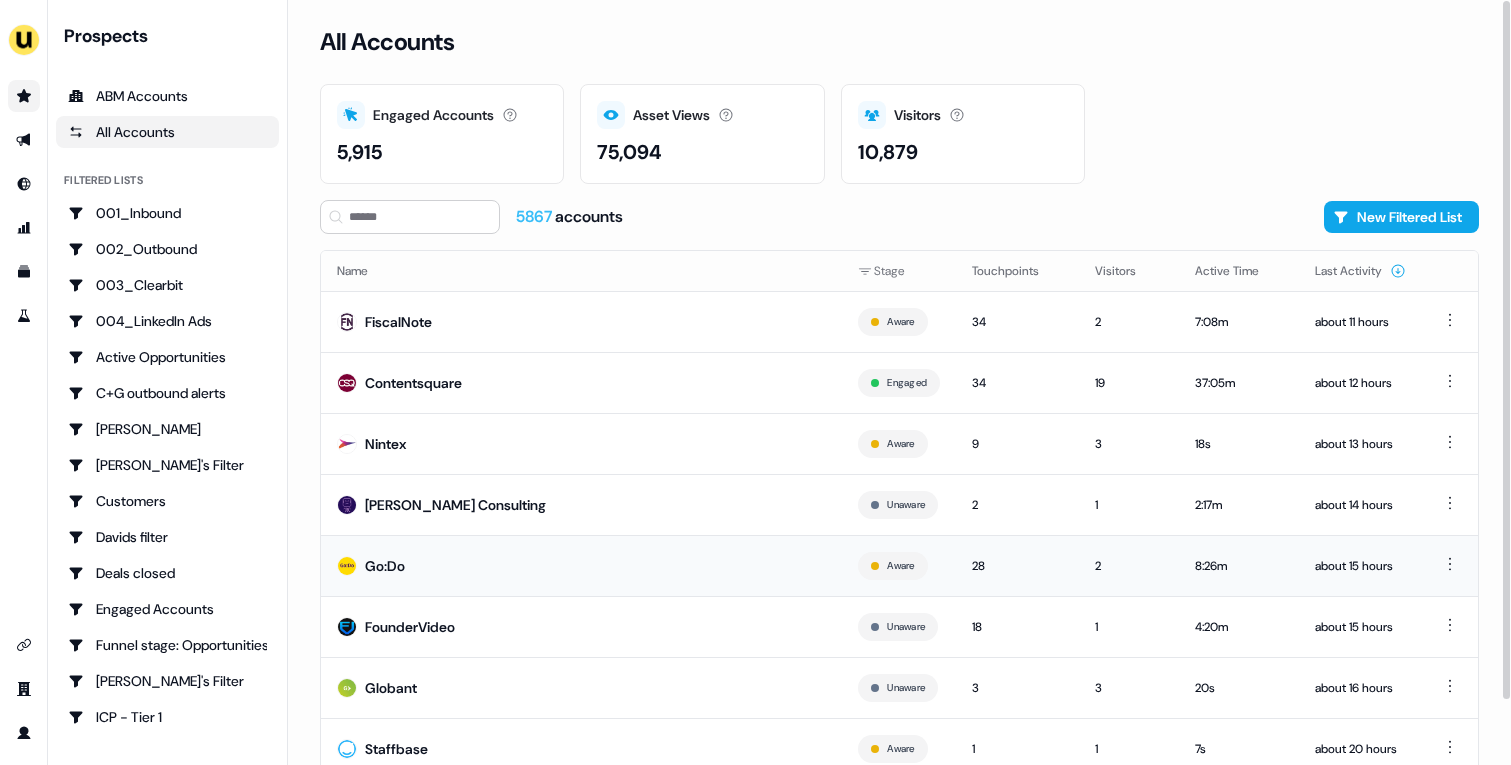 scroll, scrollTop: 70, scrollLeft: 0, axis: vertical 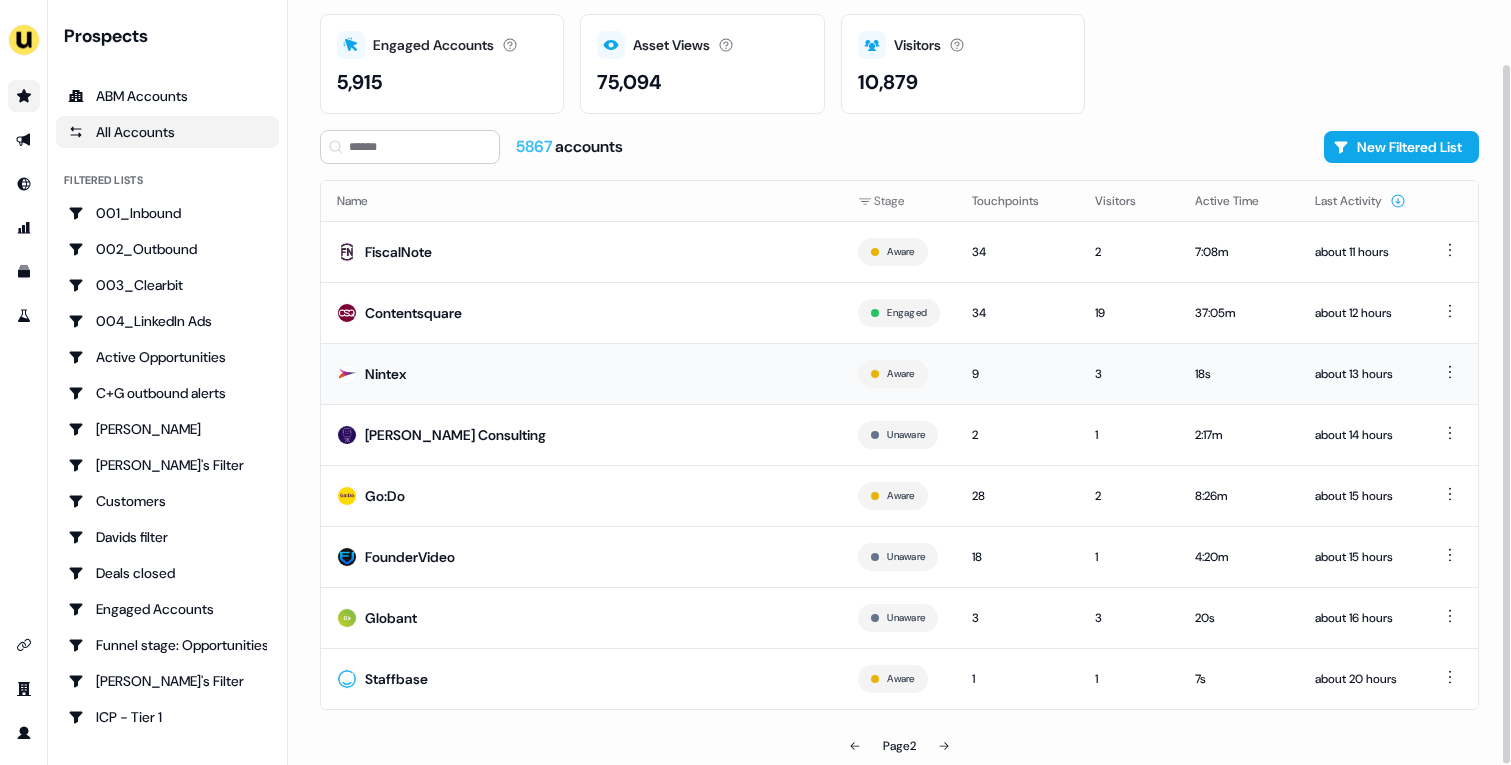 click on "Nintex" at bounding box center [581, 373] 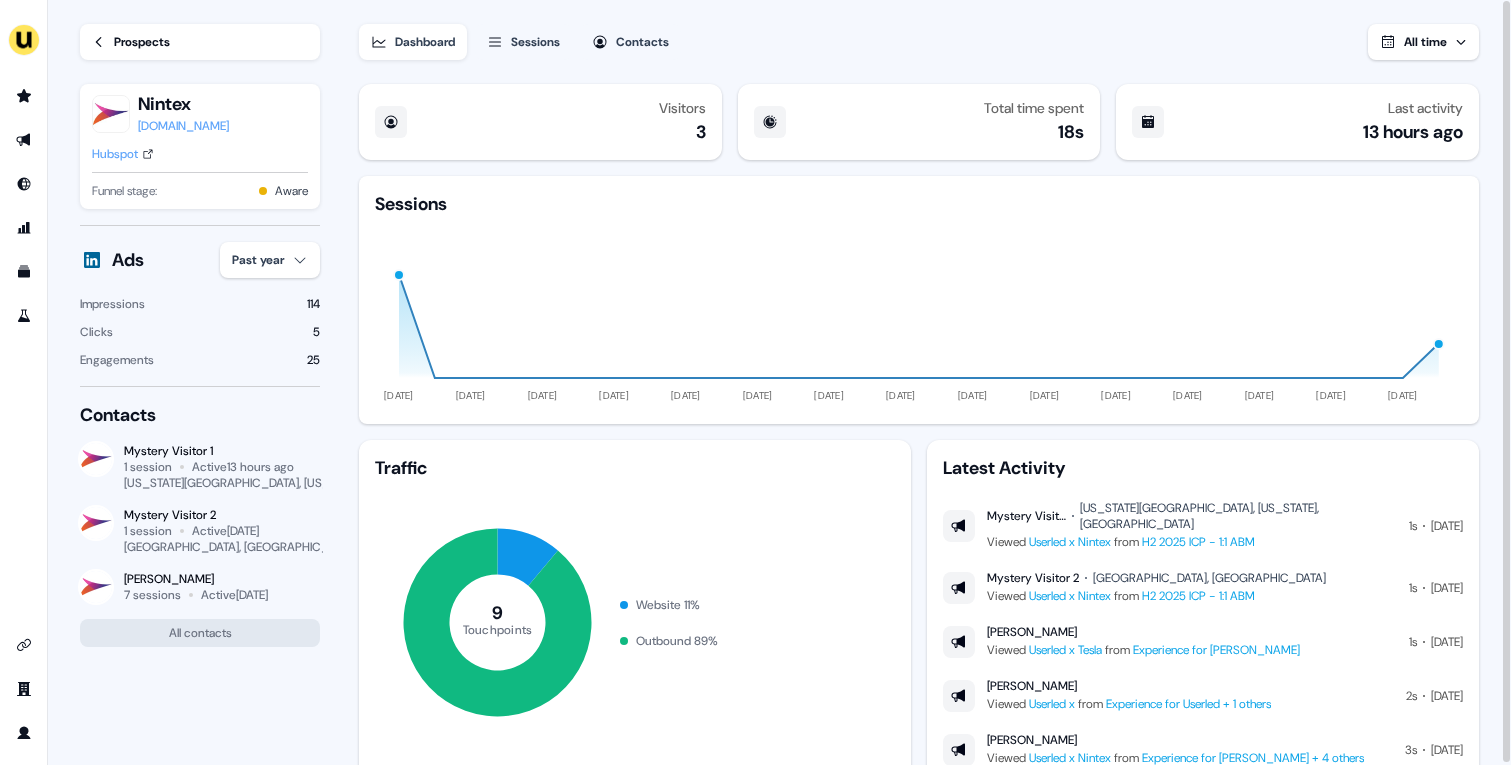 click on "Prospects" at bounding box center (200, 42) 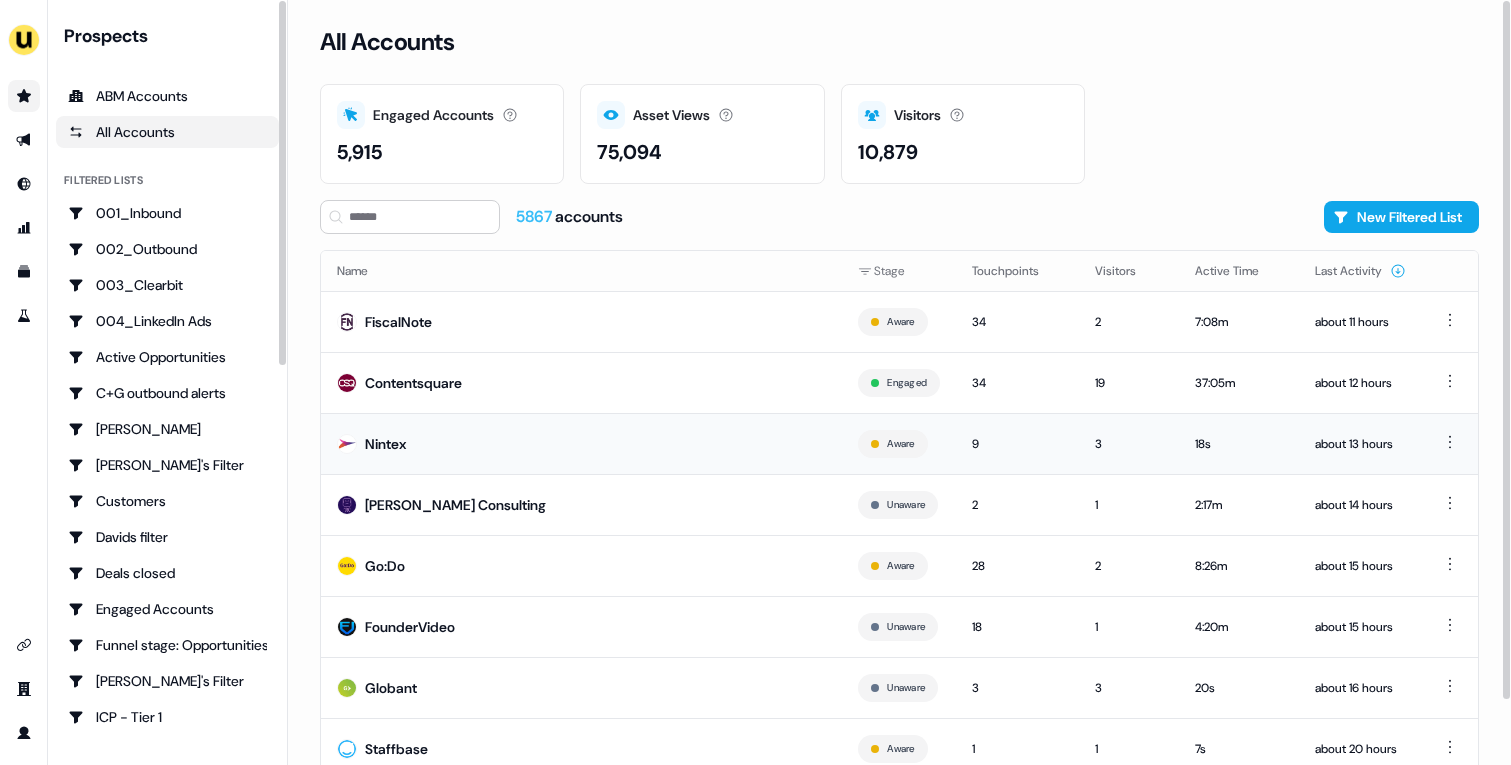 scroll, scrollTop: 70, scrollLeft: 0, axis: vertical 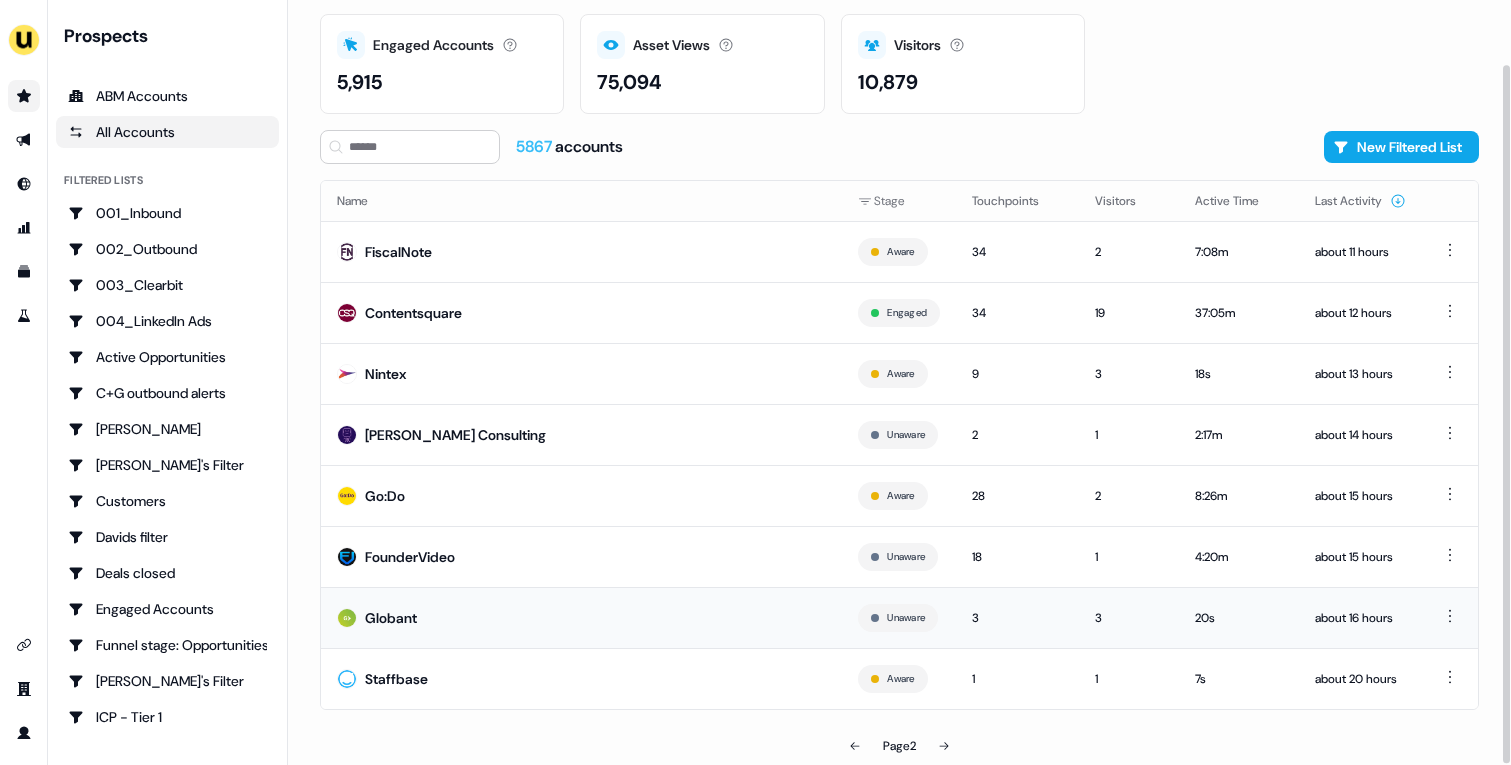 click on "Globant" at bounding box center [581, 617] 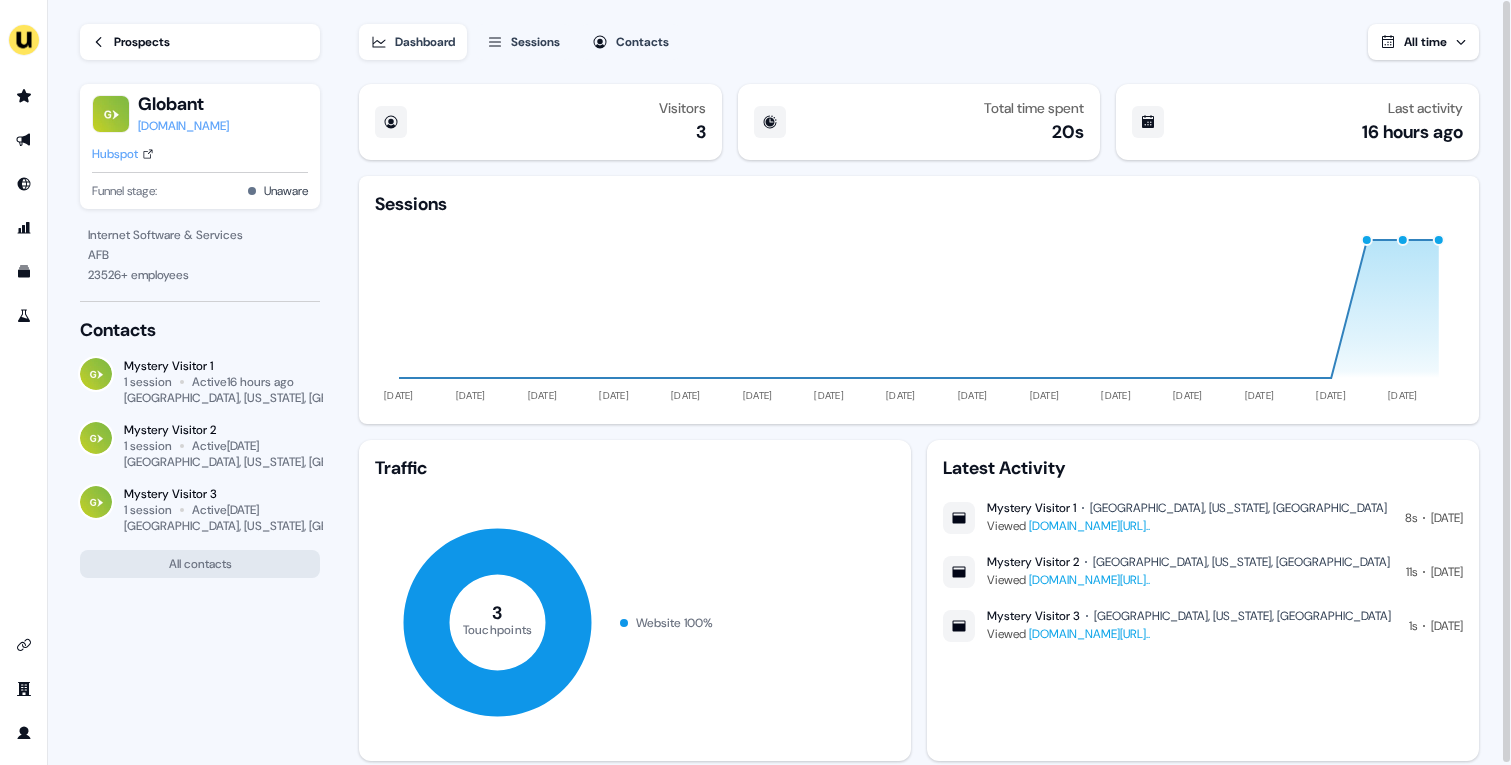 click on "Hubspot" at bounding box center [115, 154] 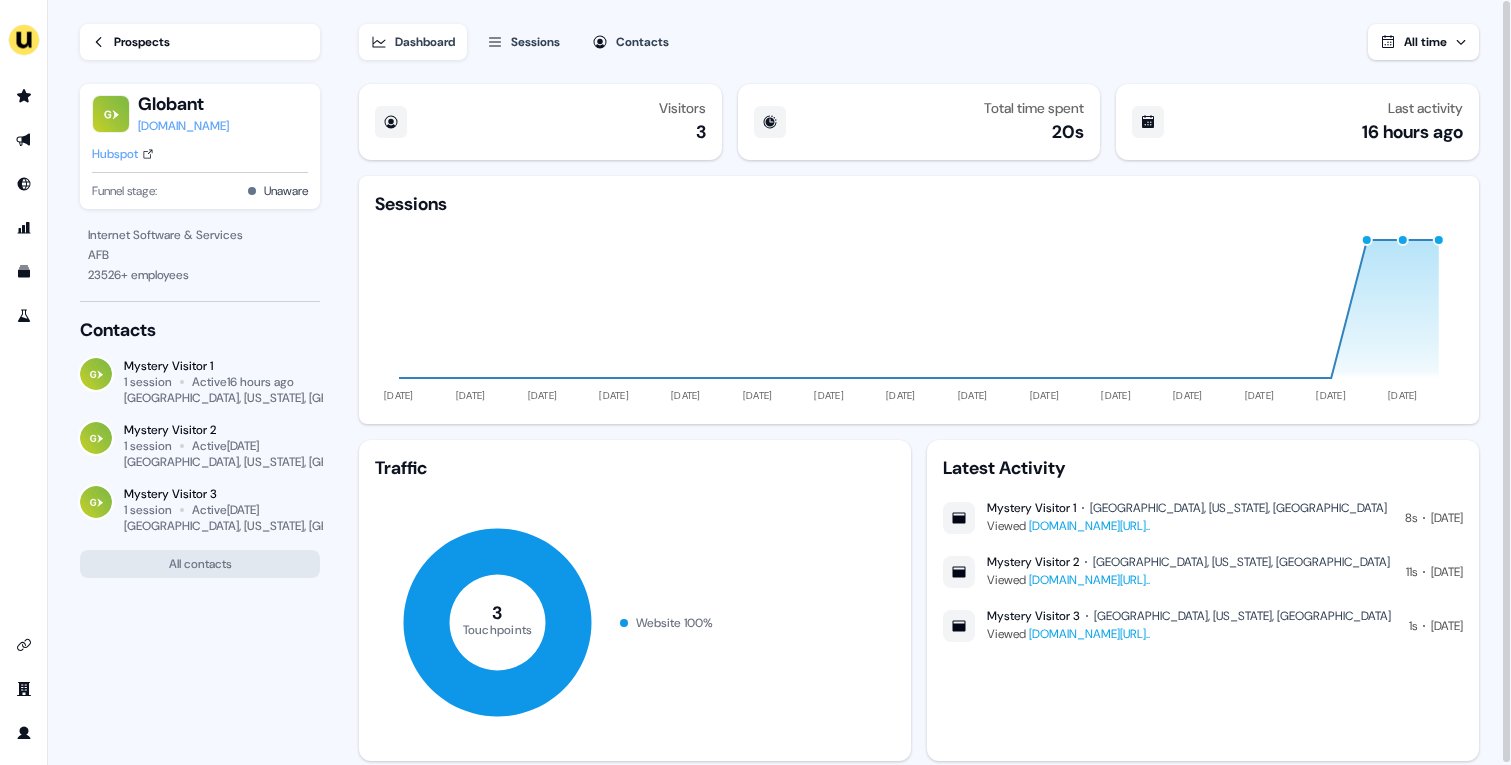click on "Prospects" at bounding box center (142, 42) 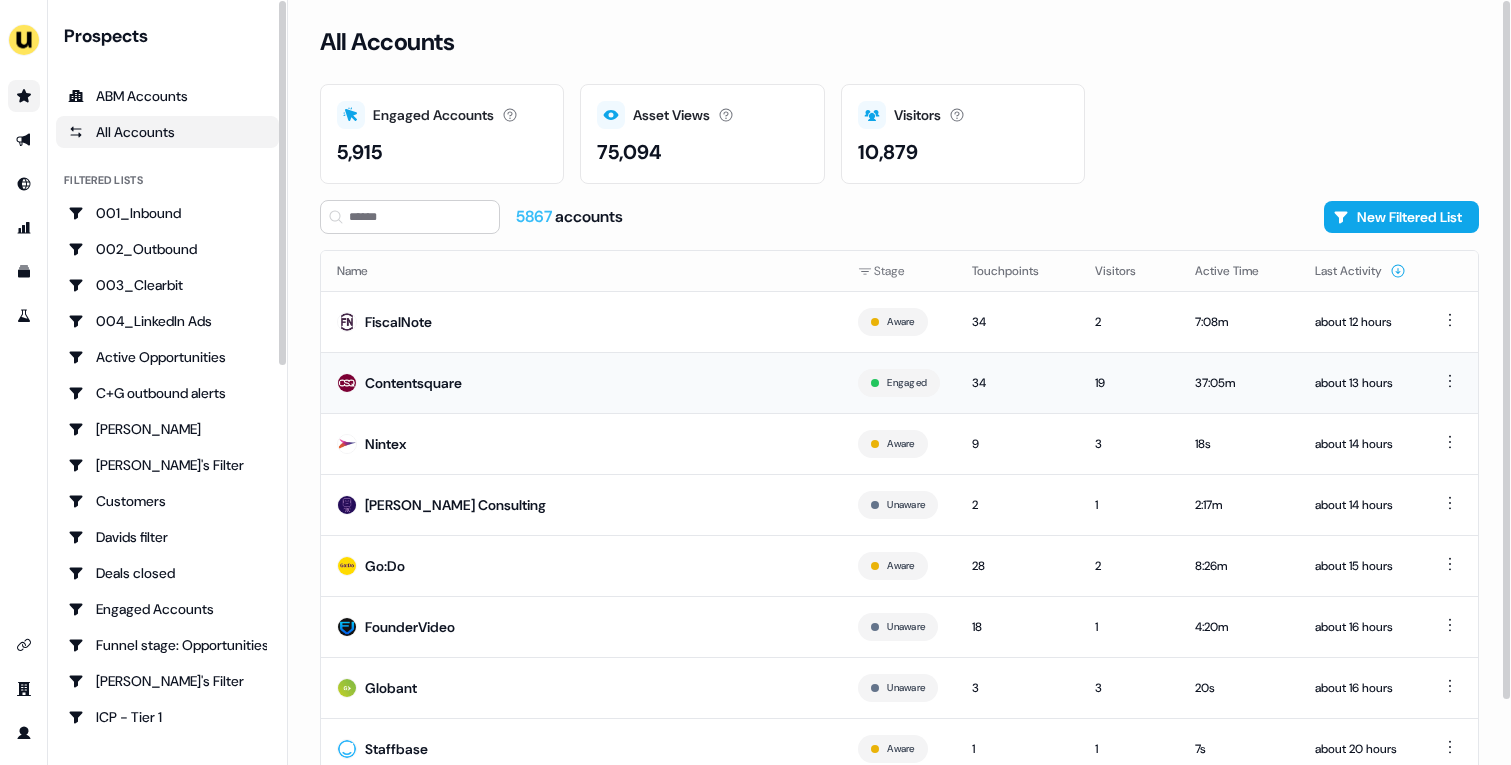 scroll, scrollTop: 70, scrollLeft: 0, axis: vertical 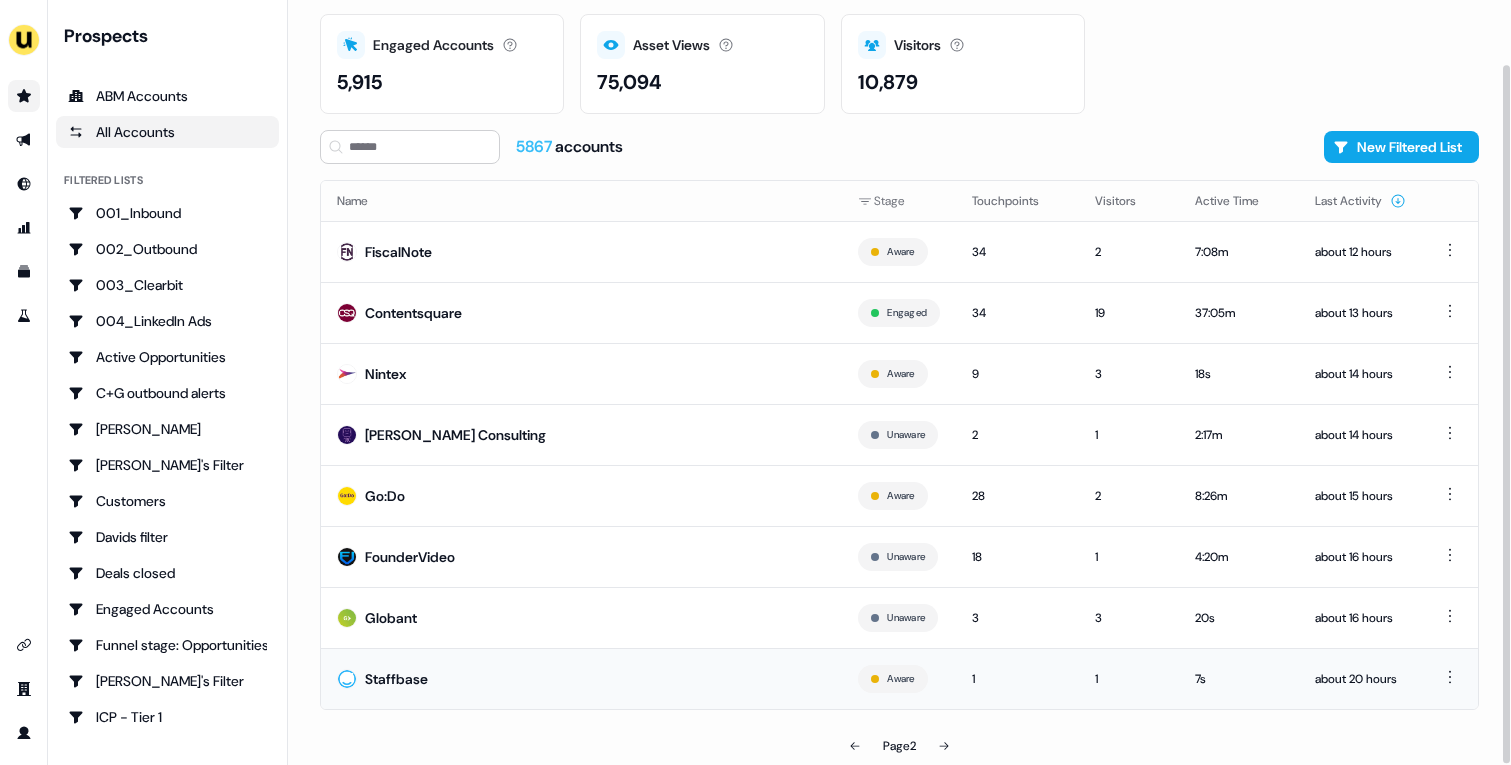 click on "Staffbase" at bounding box center [581, 678] 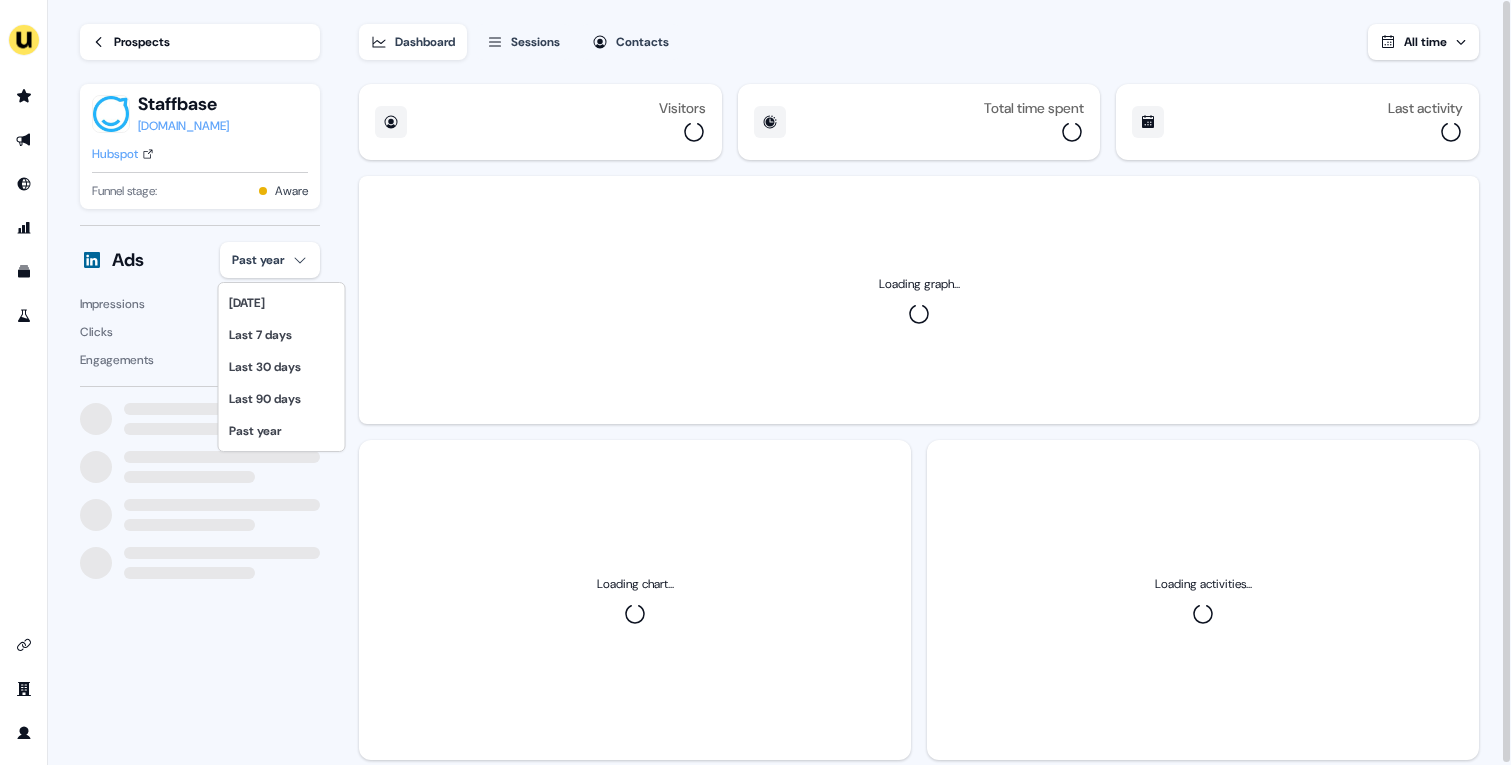 click on "For the best experience switch devices to a bigger screen. Go to Userled.io Loading... Prospects Staffbase staffbase.com Hubspot Funnel stage: Aware Ads Past year Impressions 192 Clicks 5 Engagements 27 Dashboard Sessions Contacts All time Visitors Total time spent Last activity Loading graph... Loading chart... Loading activities... 2 Today Last 7 days Last 30 days Last 90 days Past year" at bounding box center [755, 382] 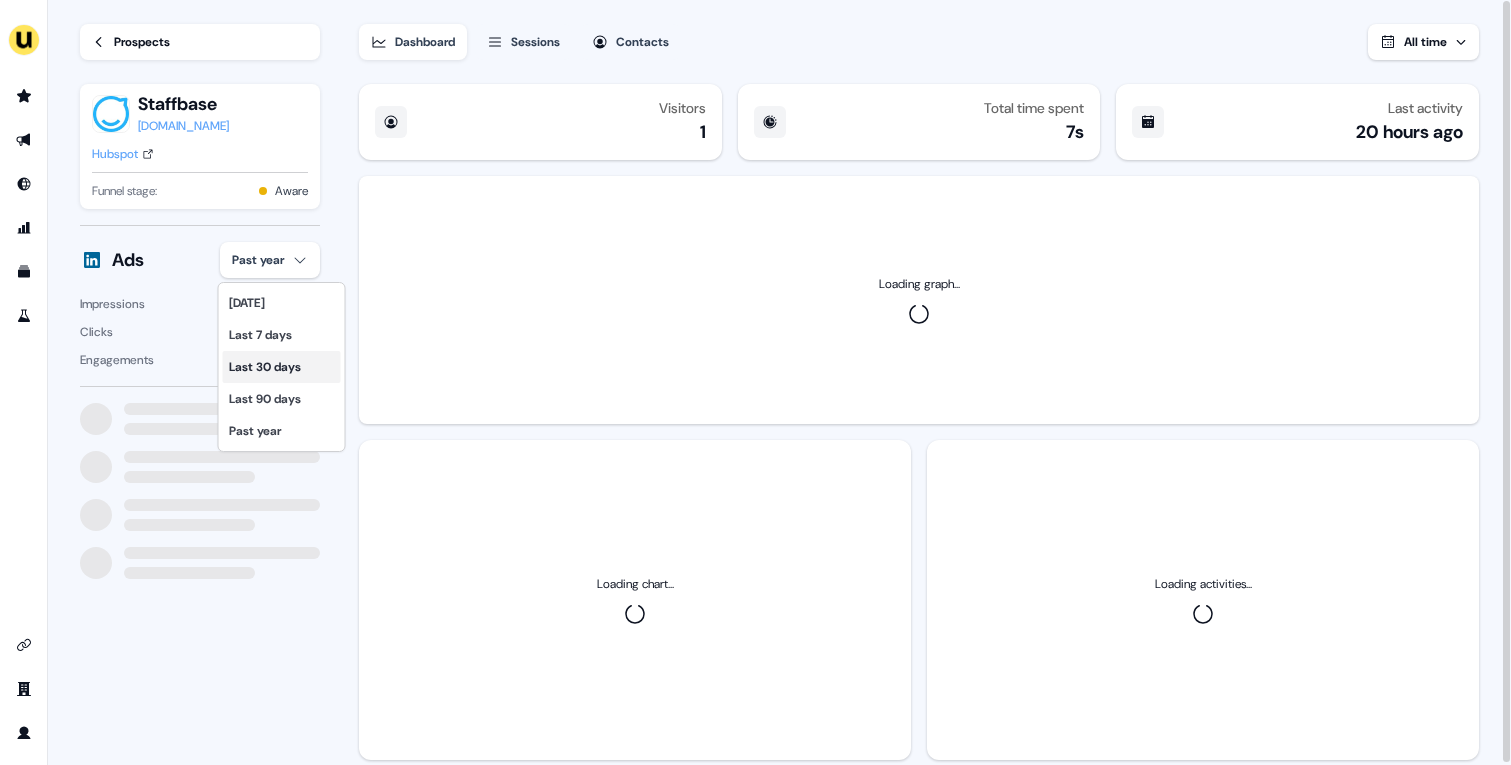 click on "Last 30 days" at bounding box center [282, 367] 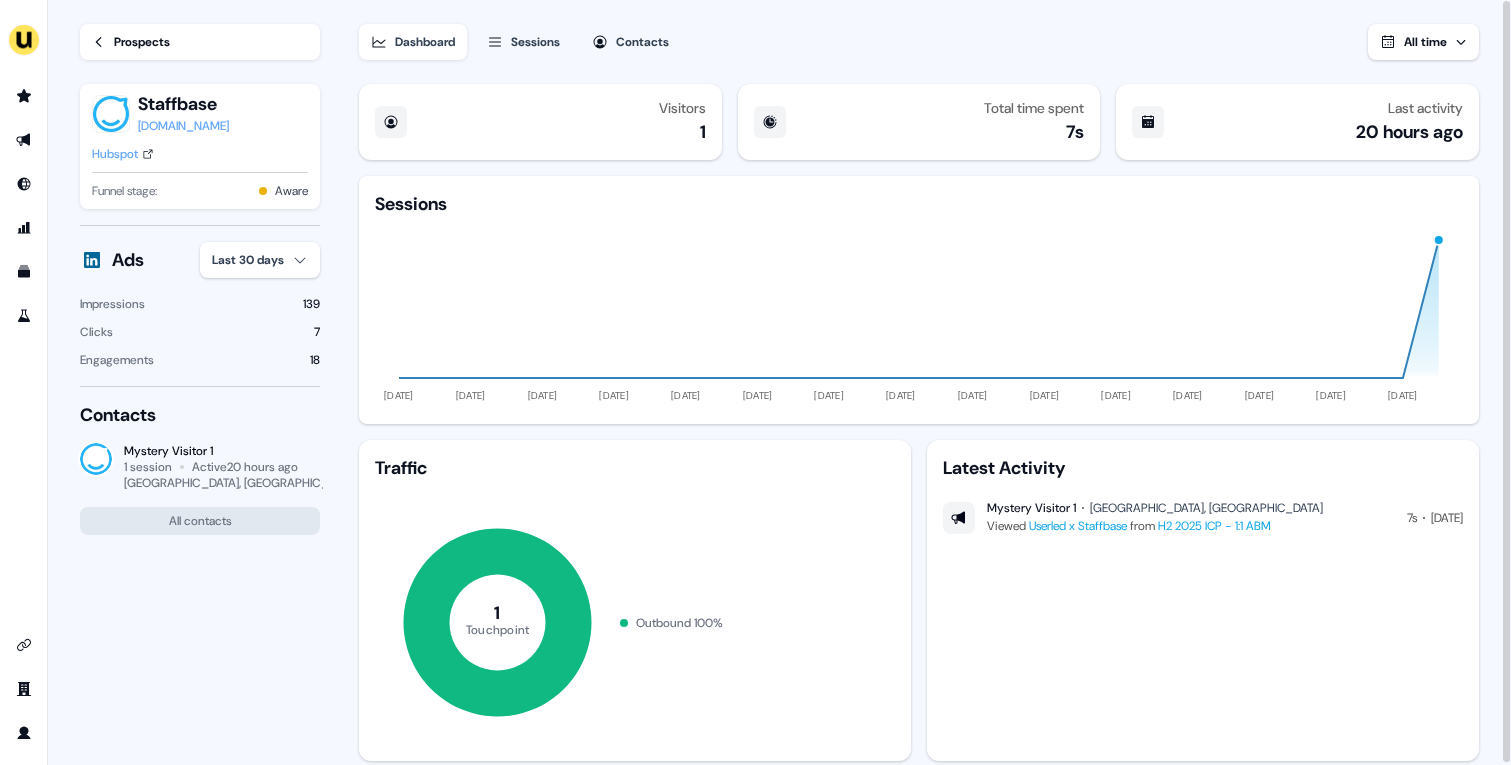 type 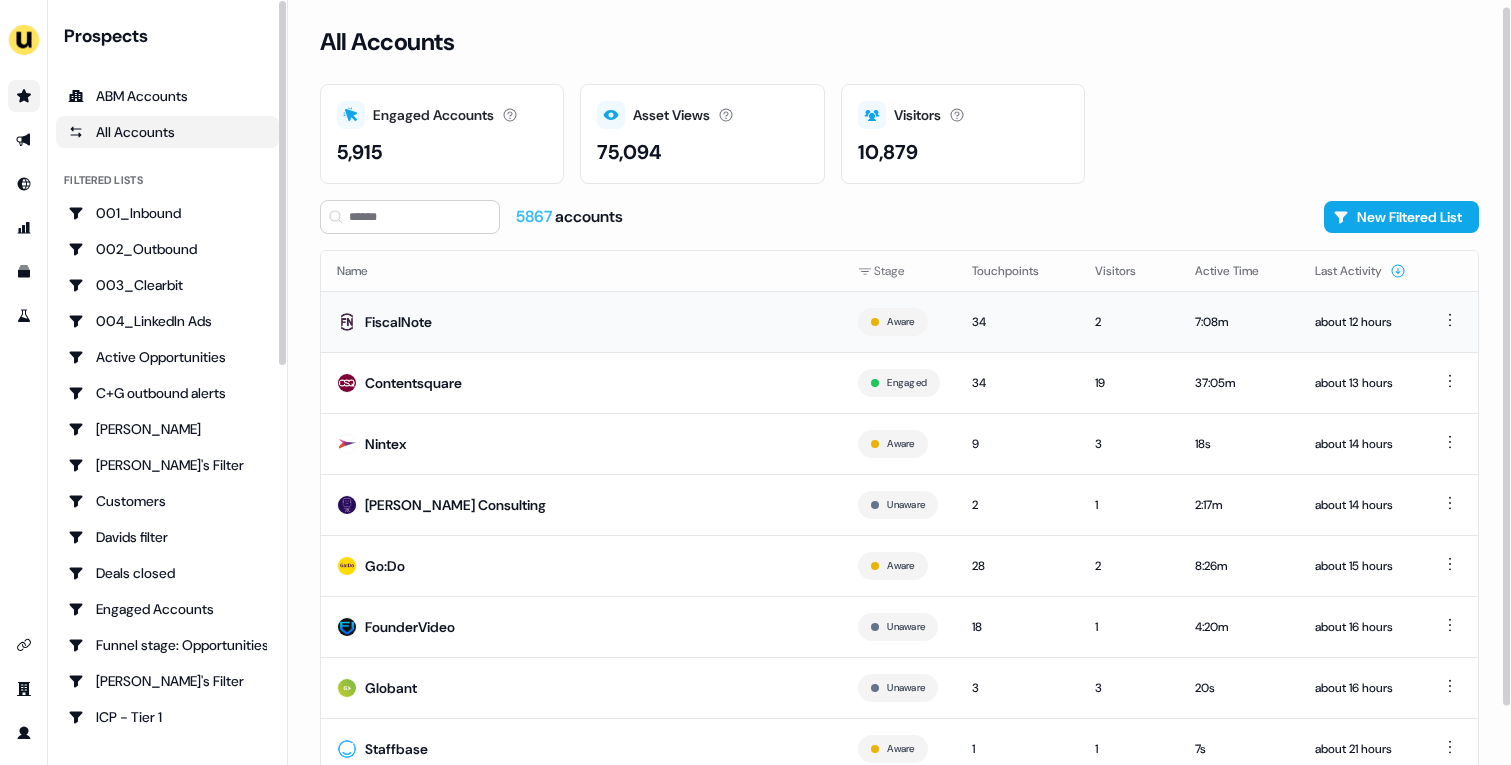 scroll, scrollTop: 70, scrollLeft: 0, axis: vertical 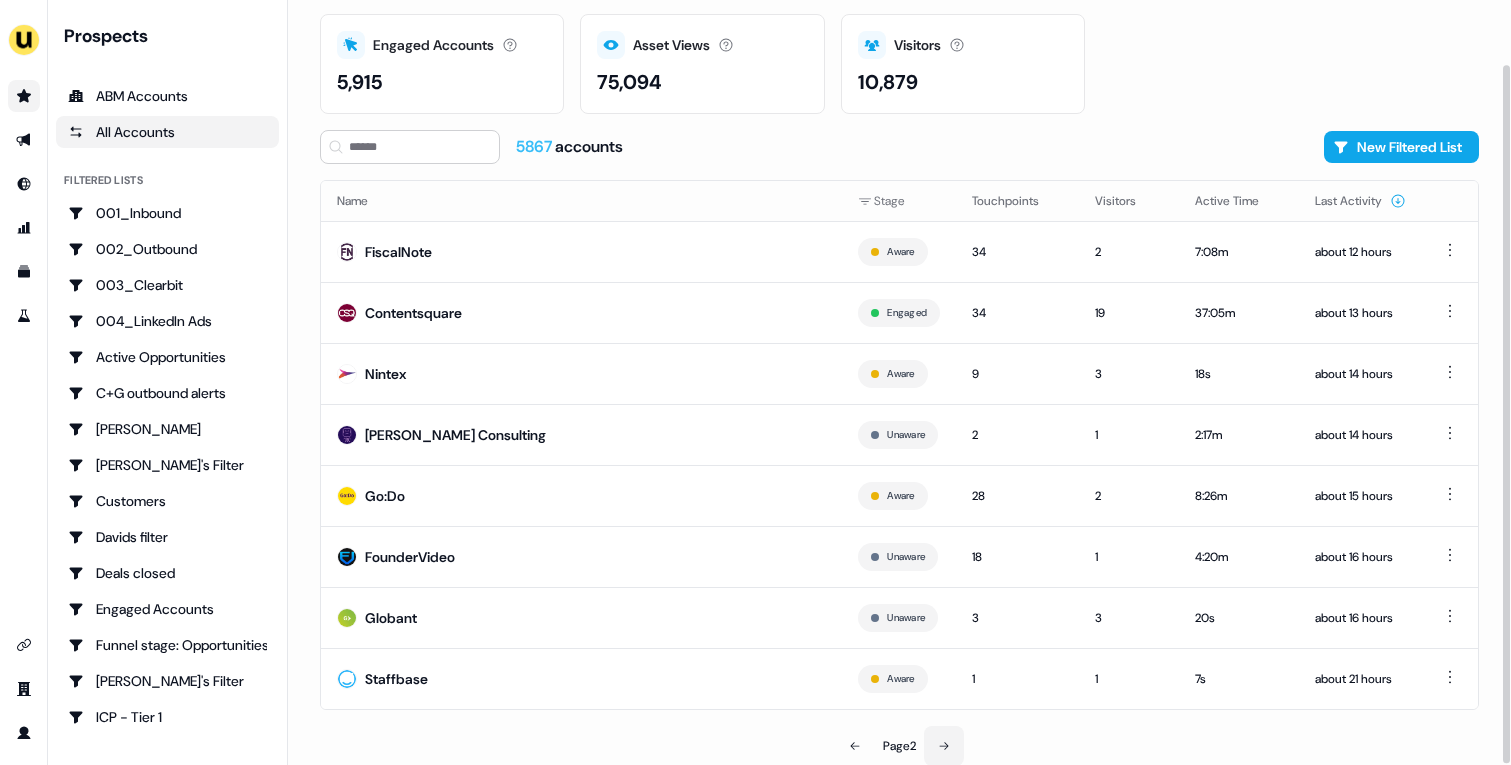 click at bounding box center (944, 746) 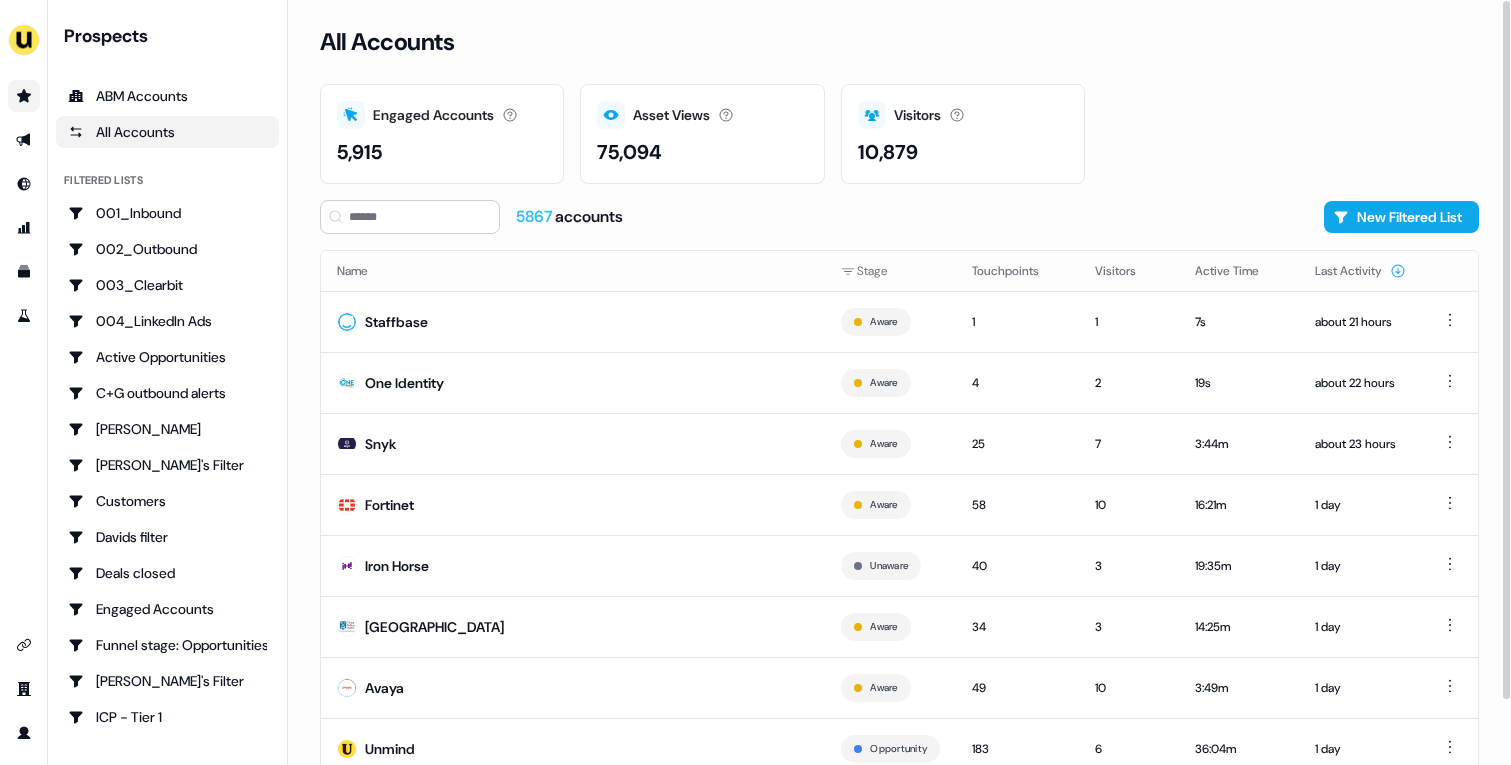 scroll, scrollTop: 70, scrollLeft: 0, axis: vertical 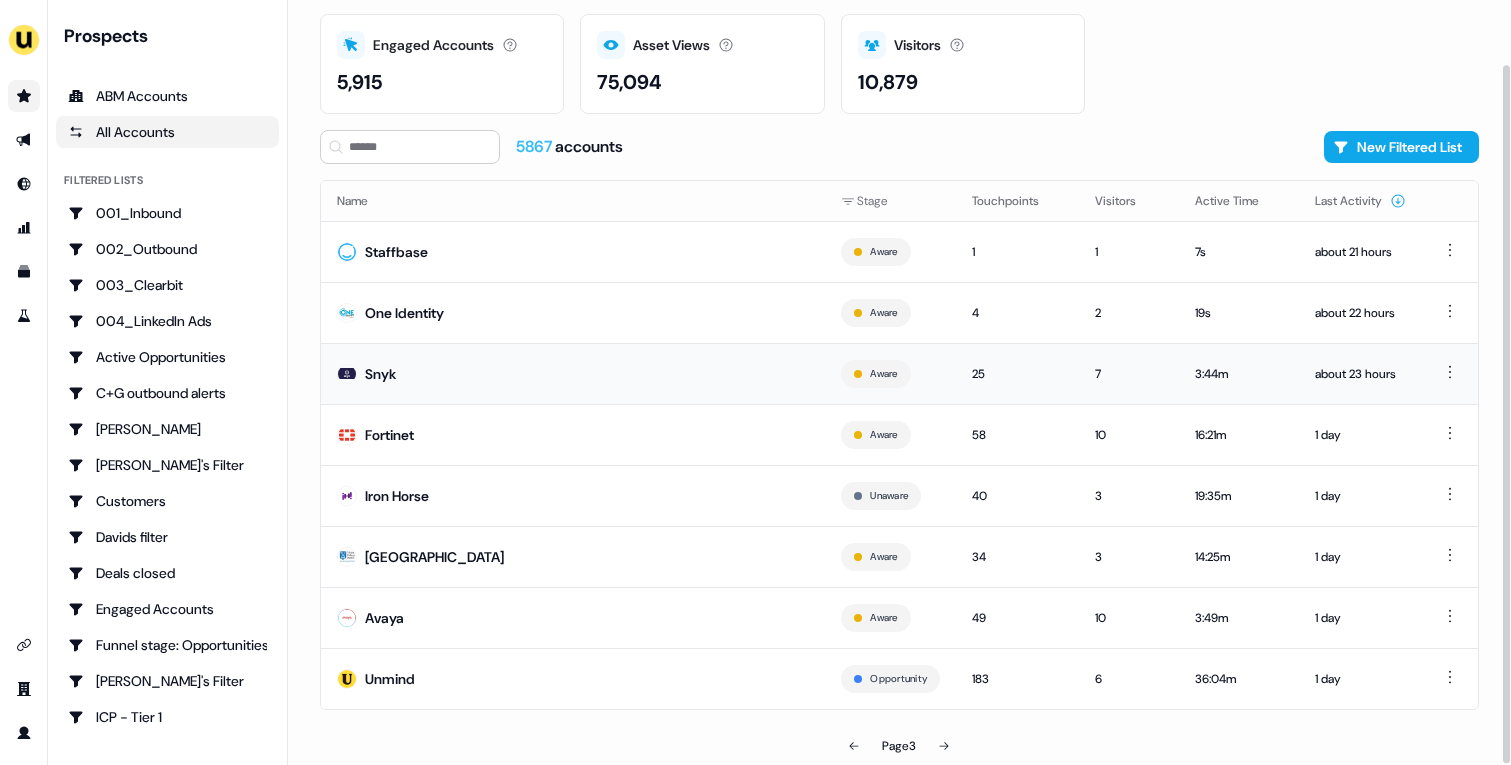 click on "Snyk" at bounding box center (573, 373) 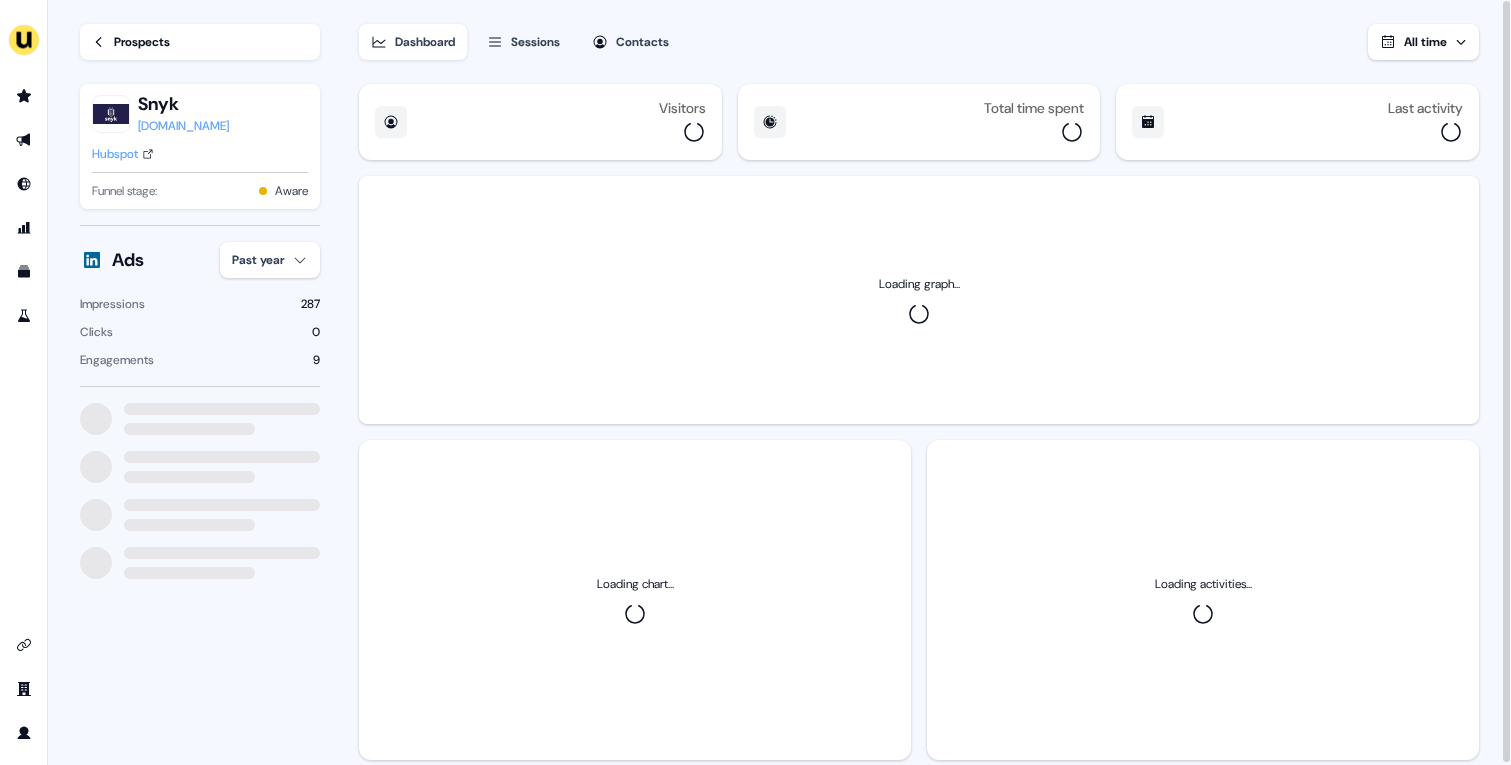click on "For the best experience switch devices to a bigger screen. Go to Userled.io Loading... Prospects Snyk snyk.io Hubspot Funnel stage: Aware Ads Past year Impressions 287 Clicks 0 Engagements 9 Dashboard Sessions Contacts All time Visitors Total time spent Last activity Loading graph... Loading chart... Loading activities... 2" at bounding box center [755, 382] 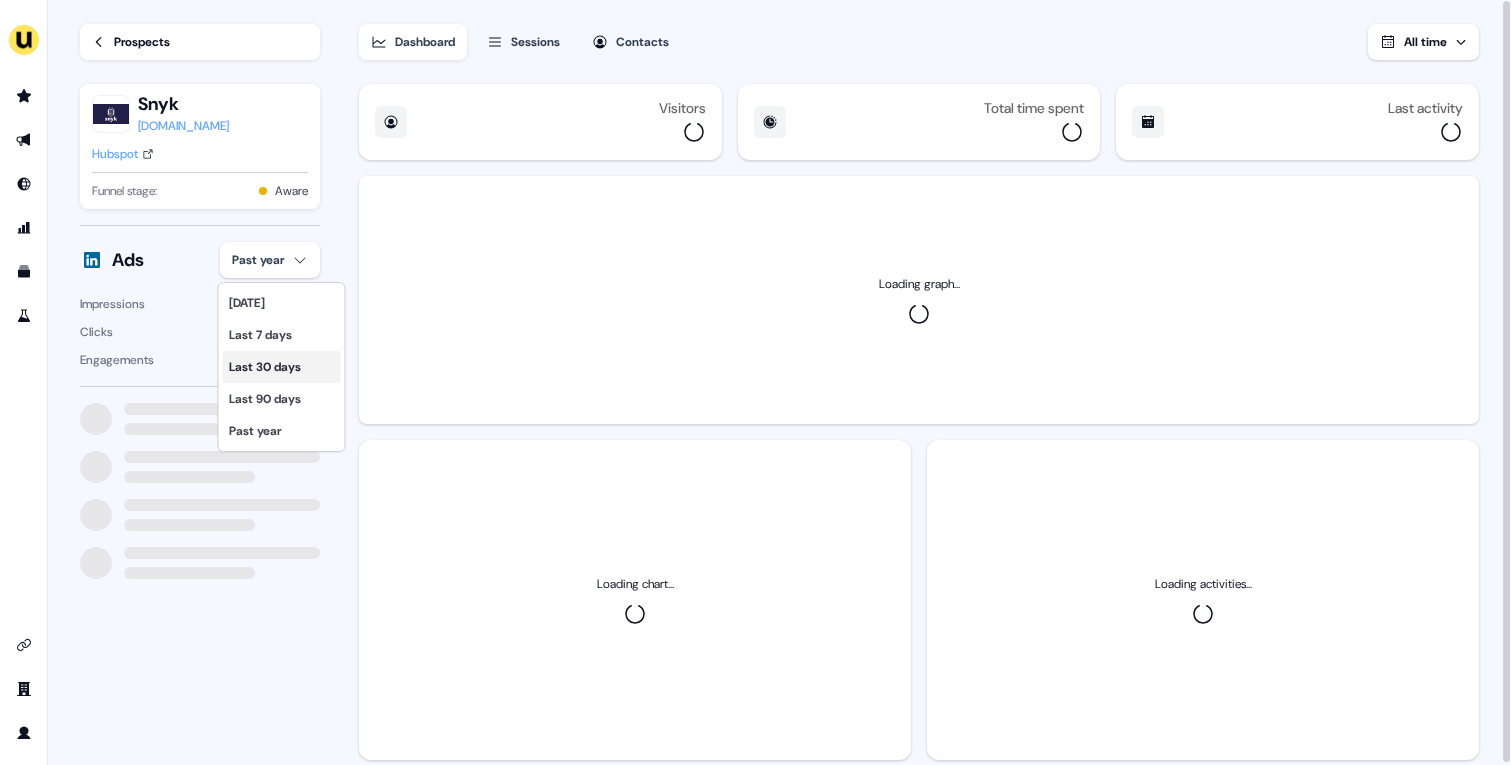 click on "Last 30 days" at bounding box center [282, 367] 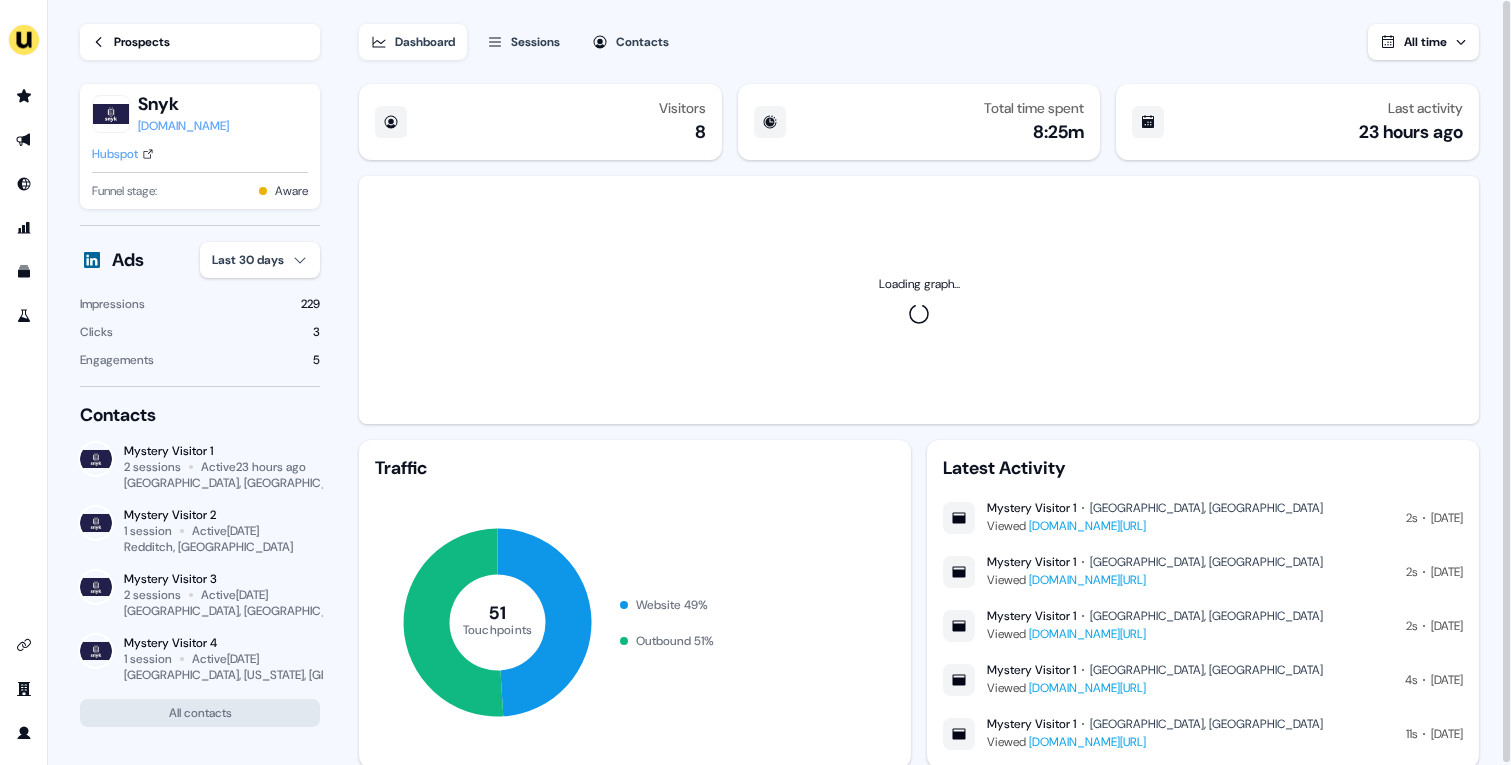 scroll, scrollTop: 19, scrollLeft: 0, axis: vertical 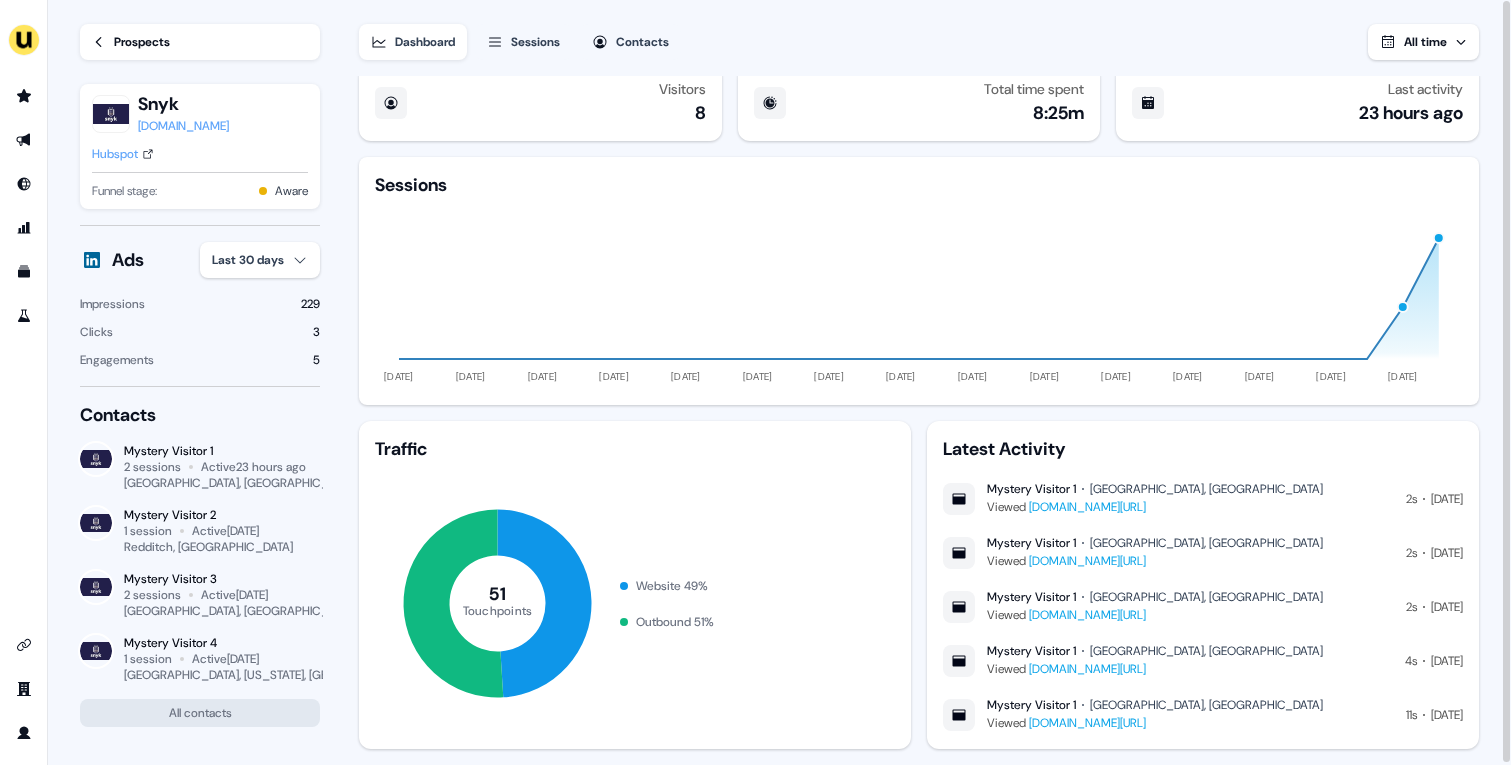 click on "Sessions" at bounding box center (523, 42) 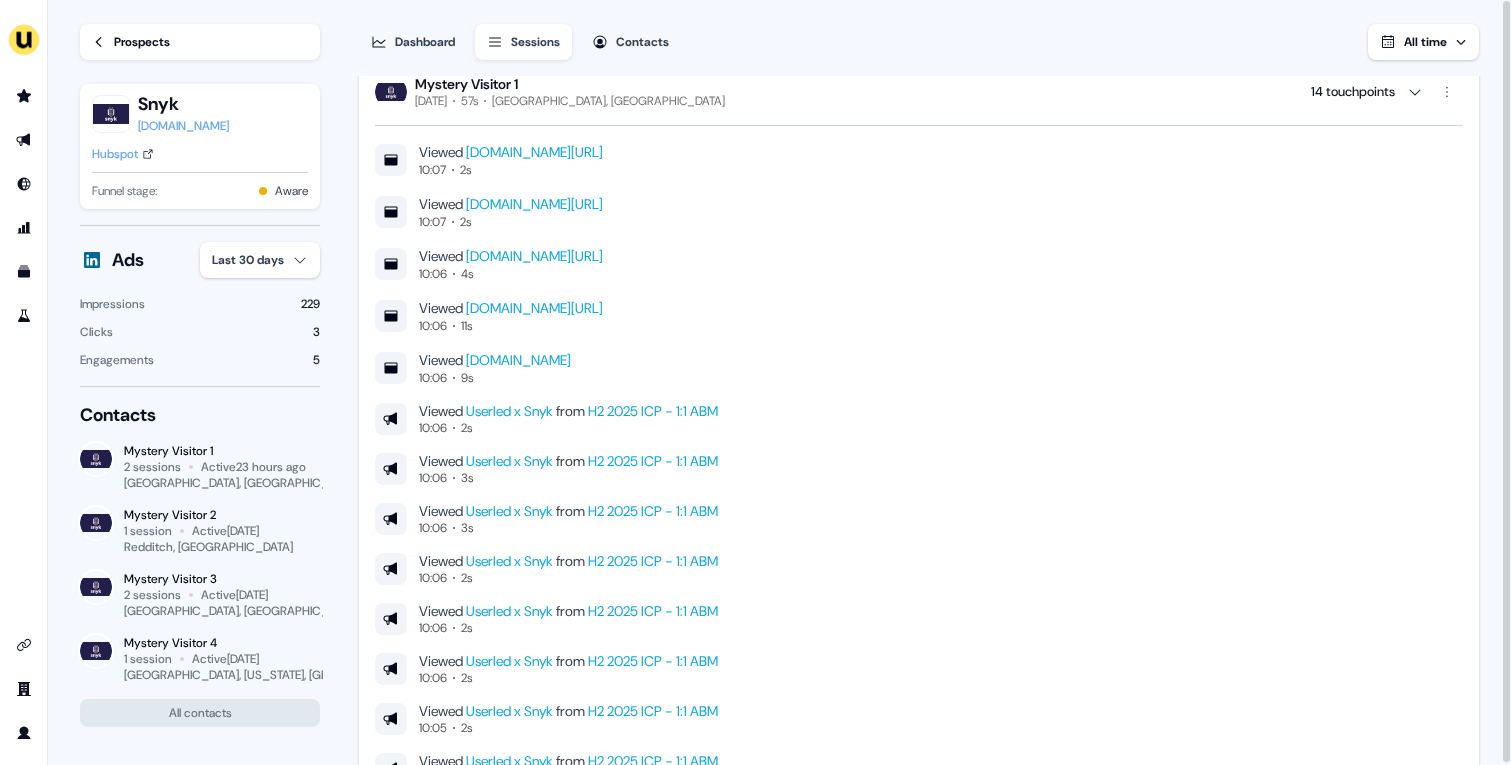 scroll, scrollTop: 0, scrollLeft: 0, axis: both 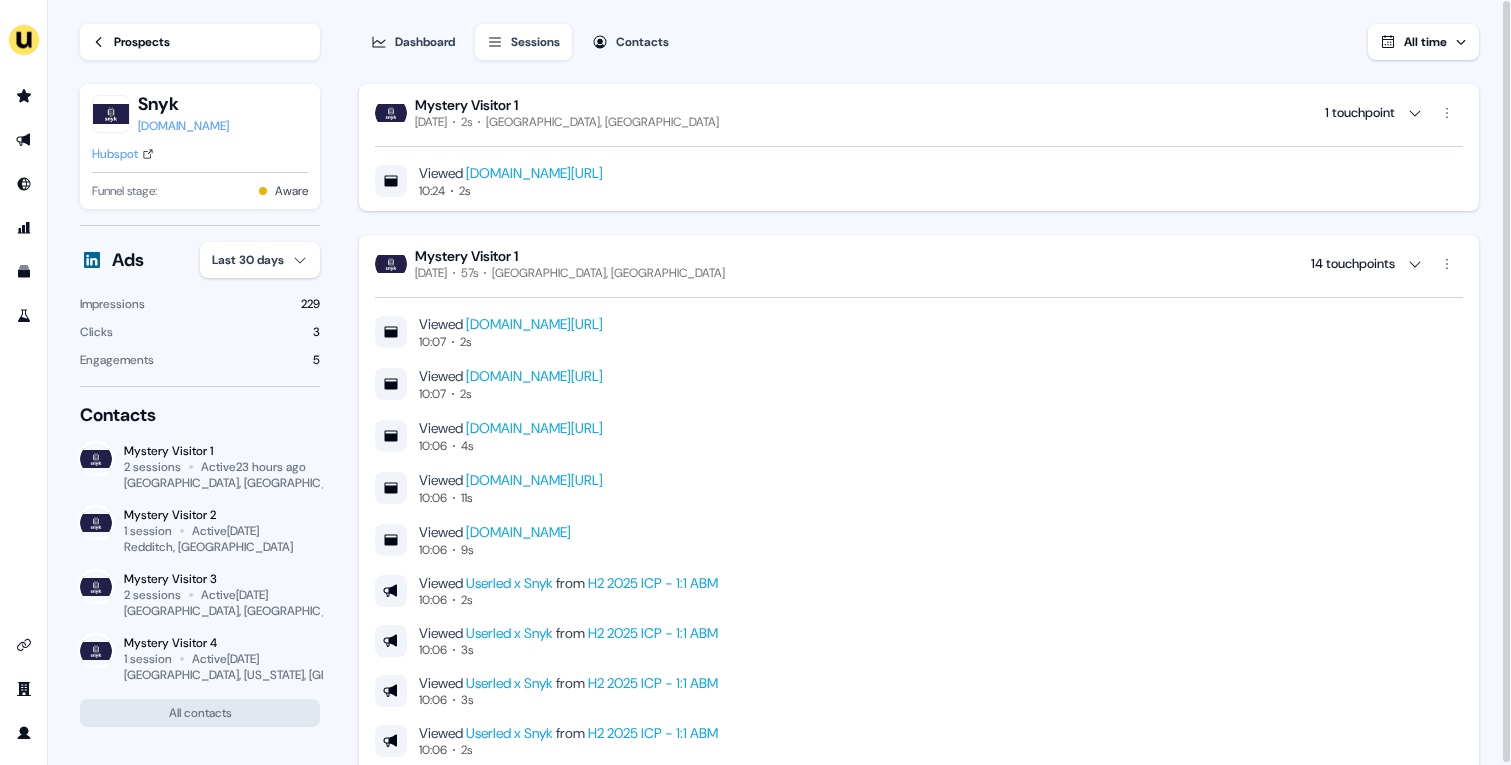 type 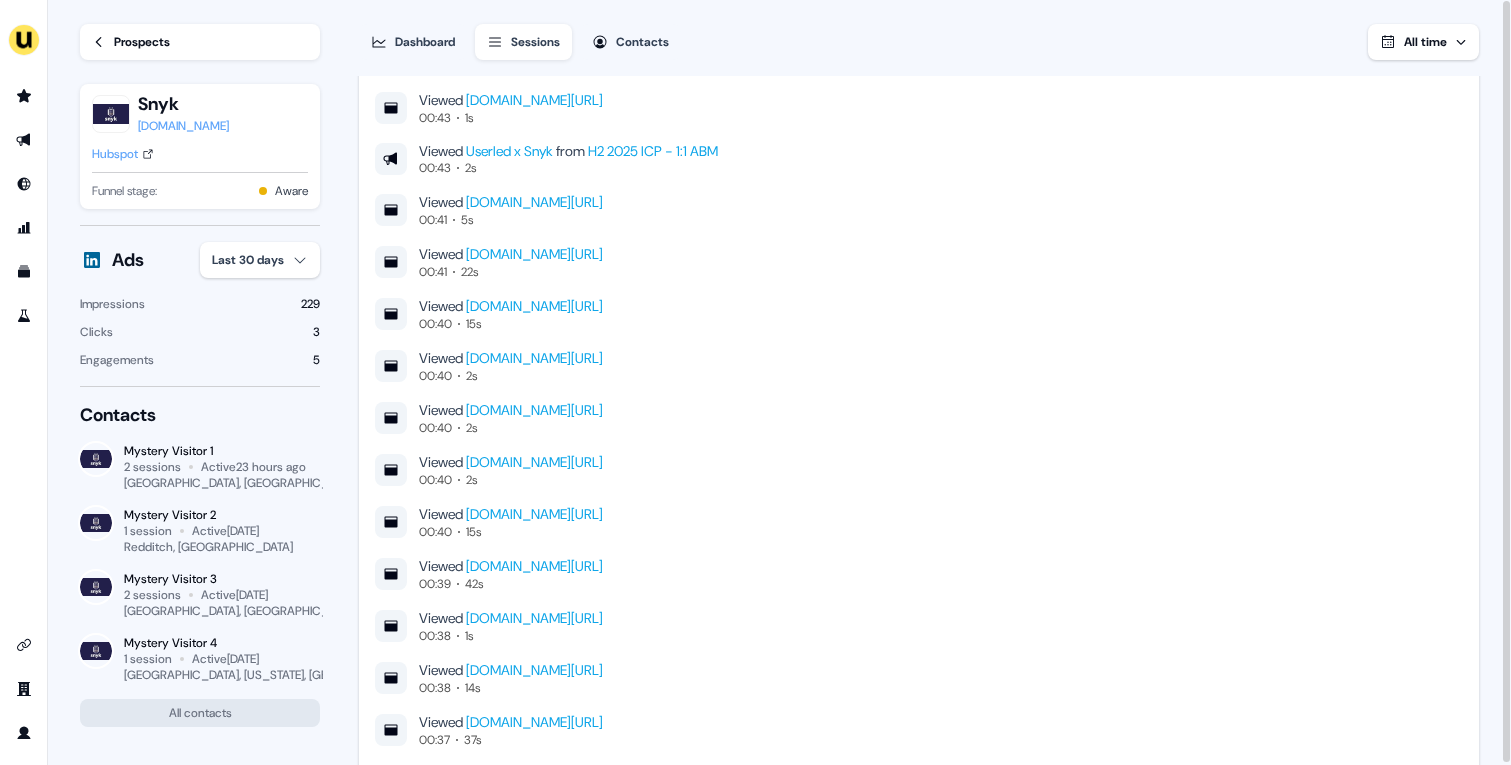 scroll, scrollTop: 2185, scrollLeft: 0, axis: vertical 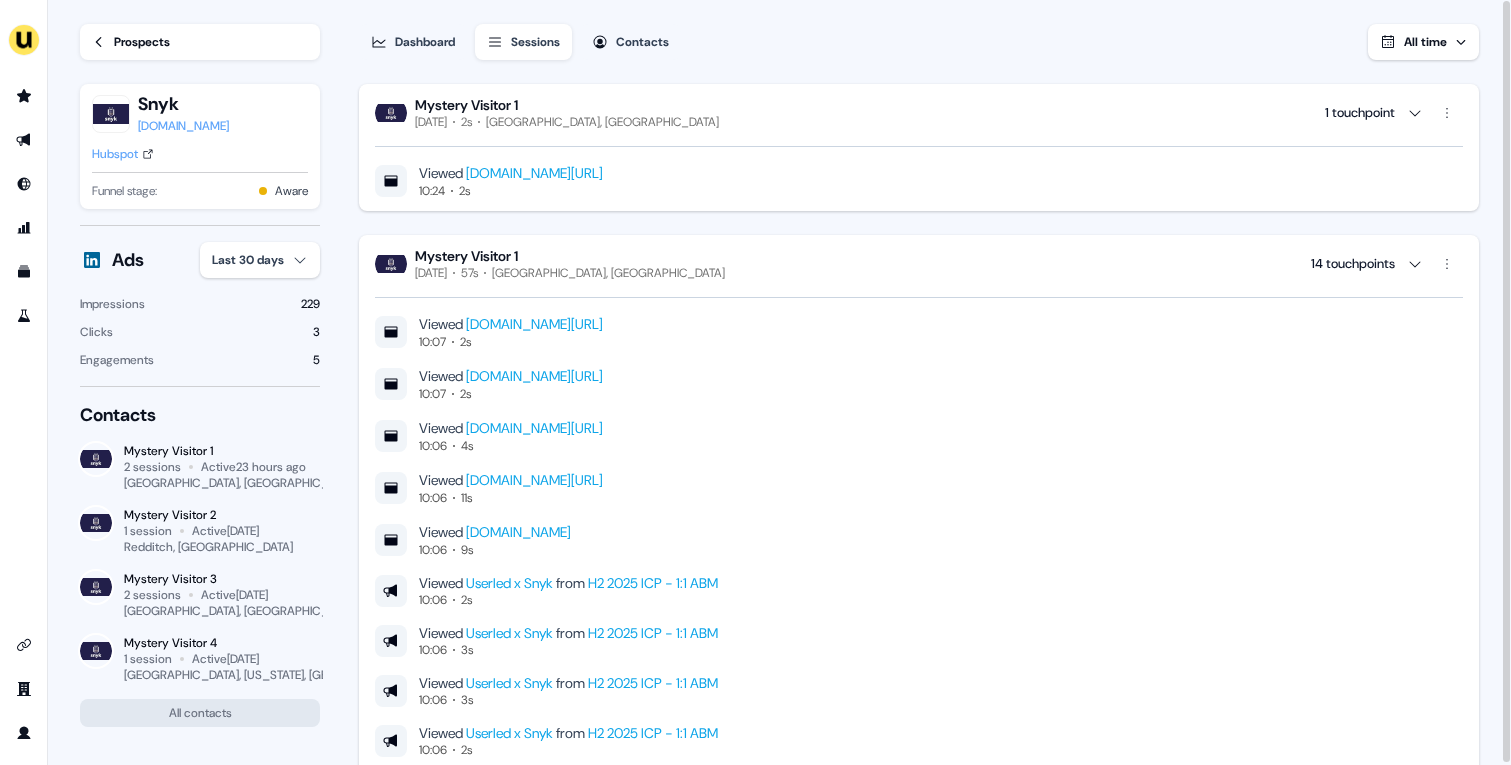 click on "Prospects" at bounding box center (142, 42) 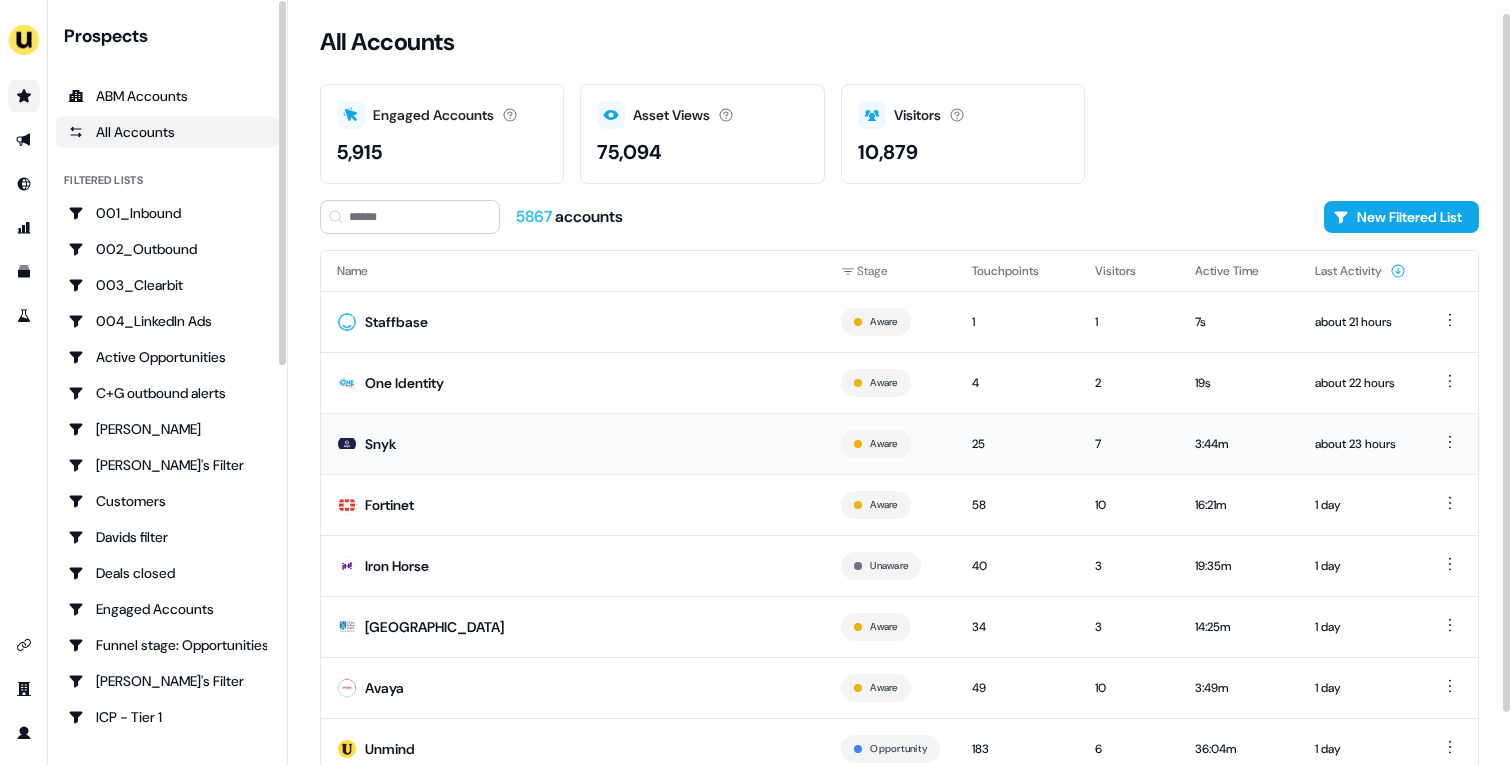 scroll, scrollTop: 70, scrollLeft: 0, axis: vertical 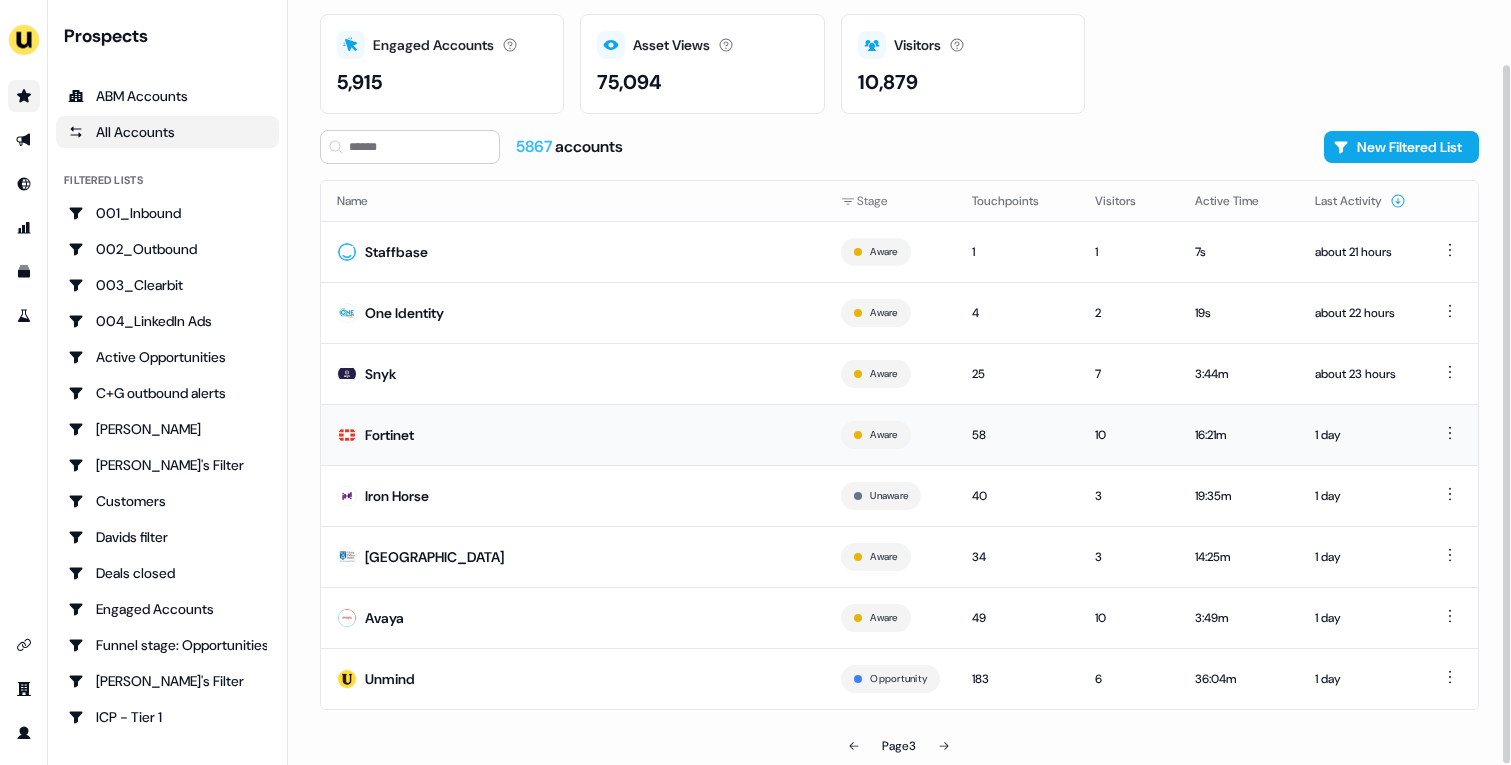 click on "Fortinet" at bounding box center [573, 434] 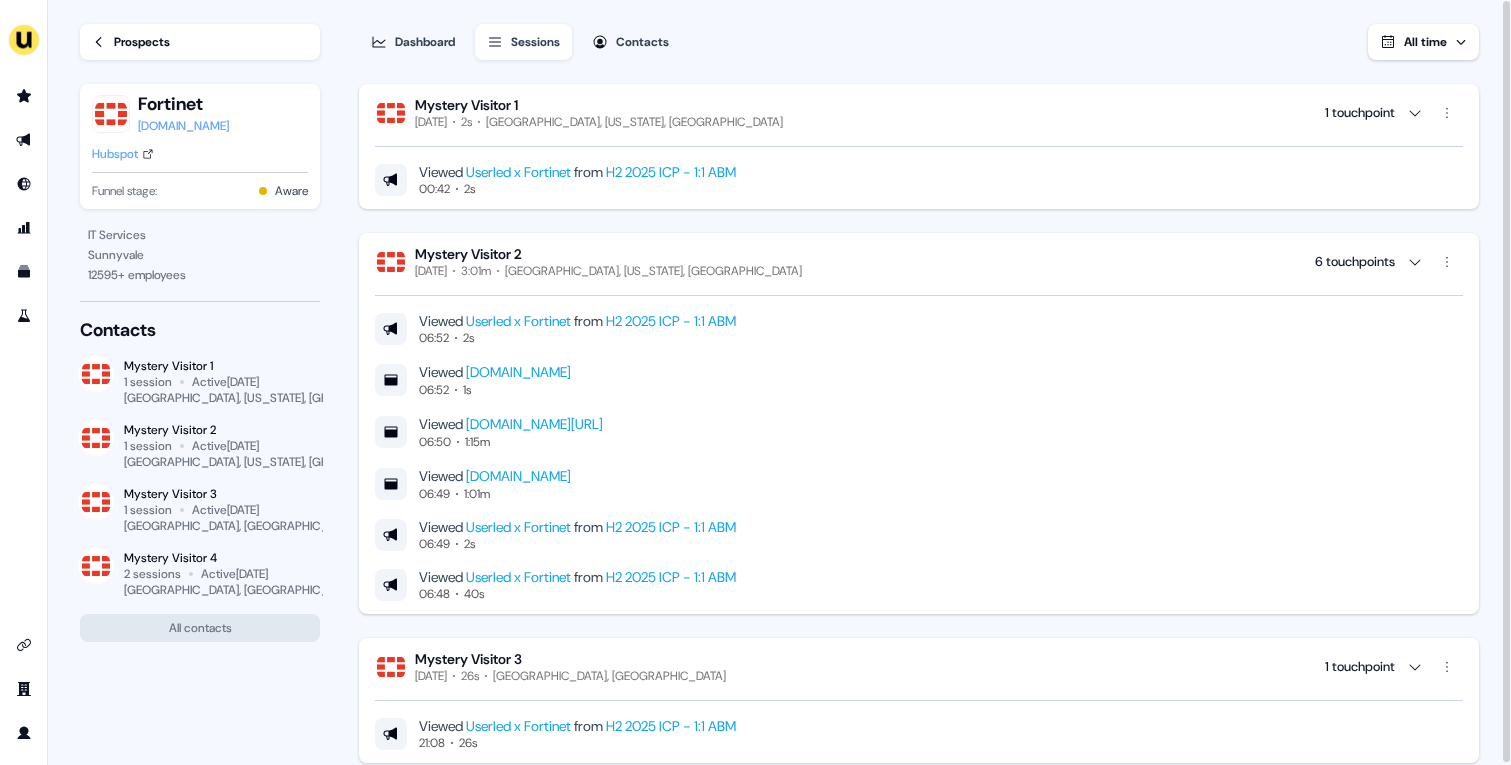 click on "Hubspot" at bounding box center [115, 154] 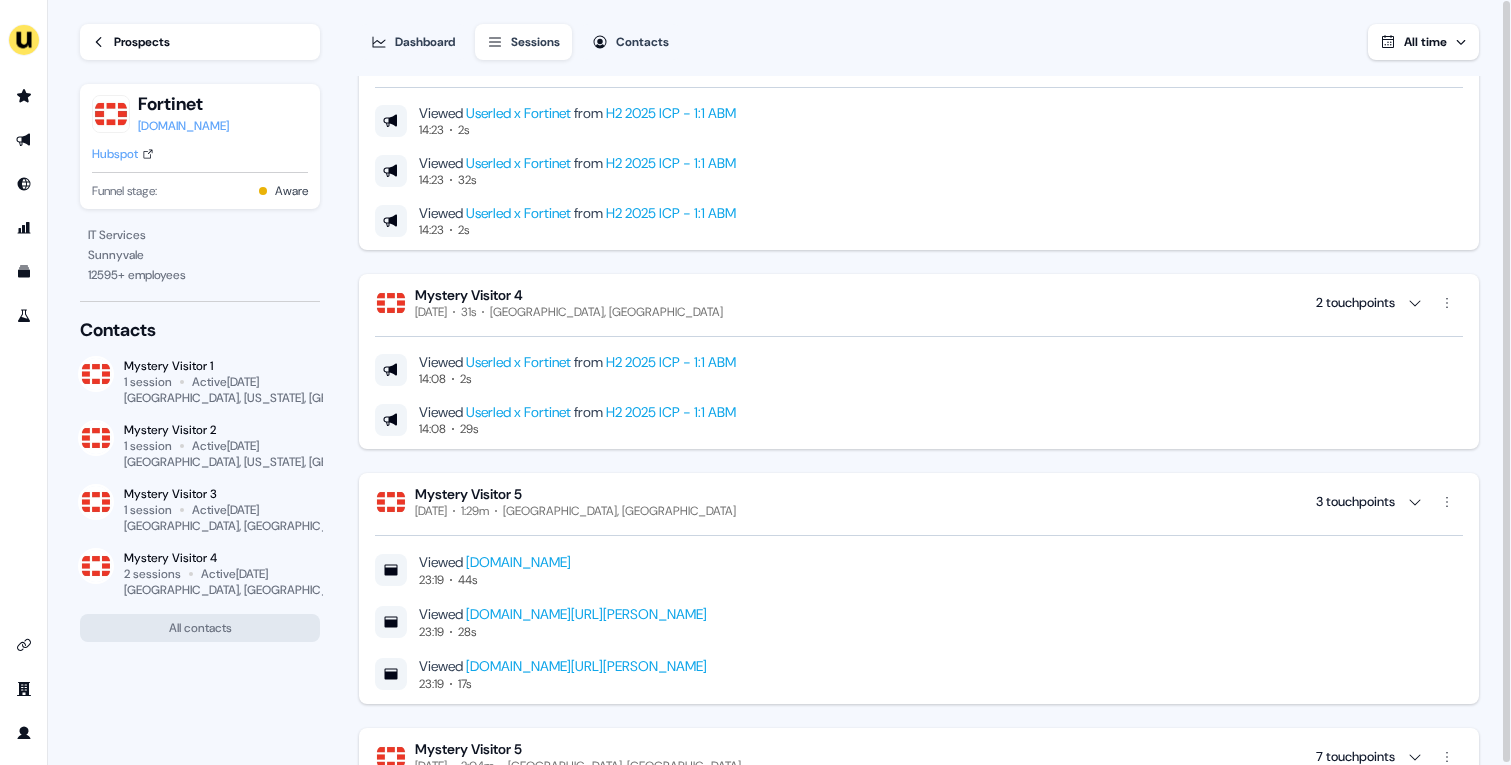 scroll, scrollTop: 764, scrollLeft: 0, axis: vertical 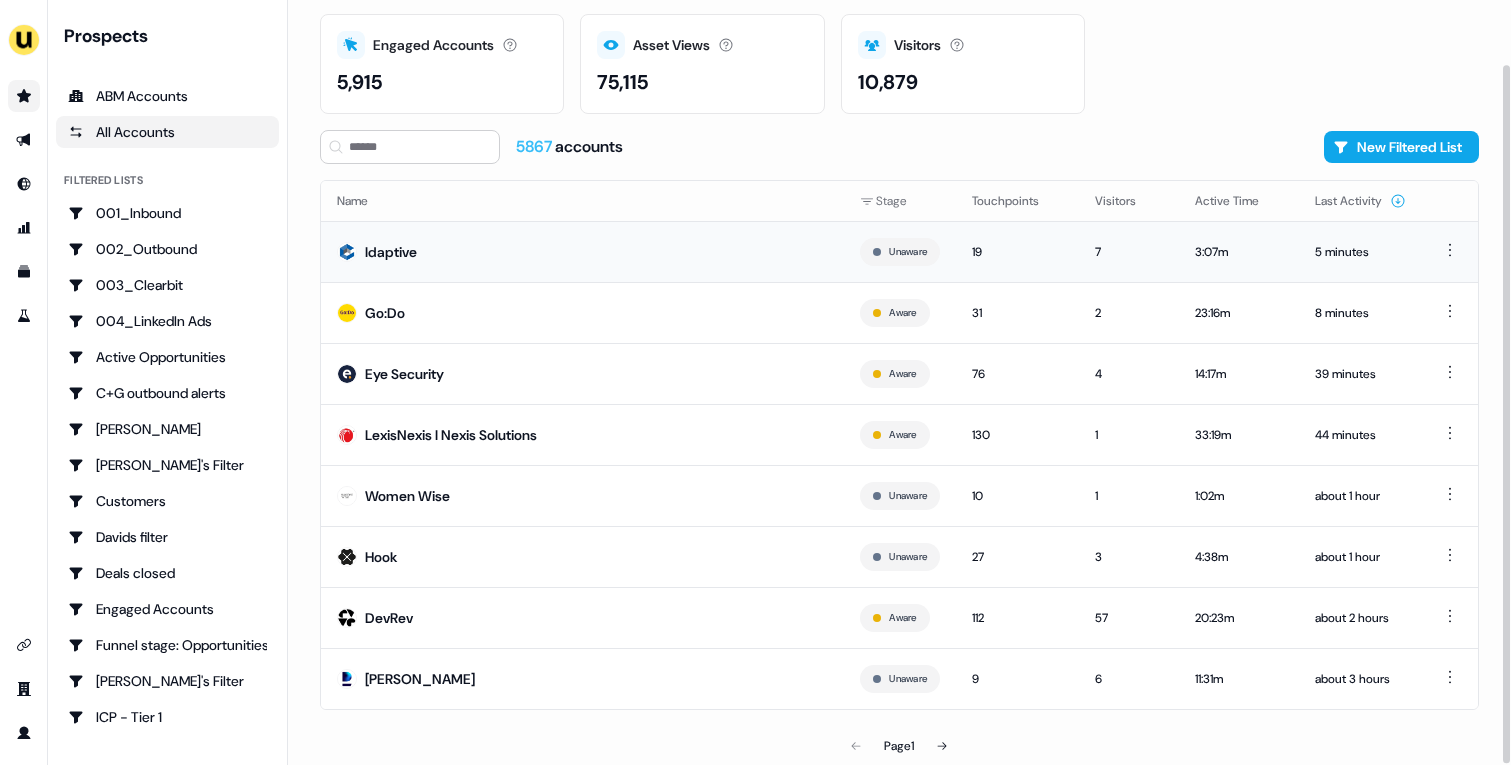 click on "Idaptive" at bounding box center [582, 251] 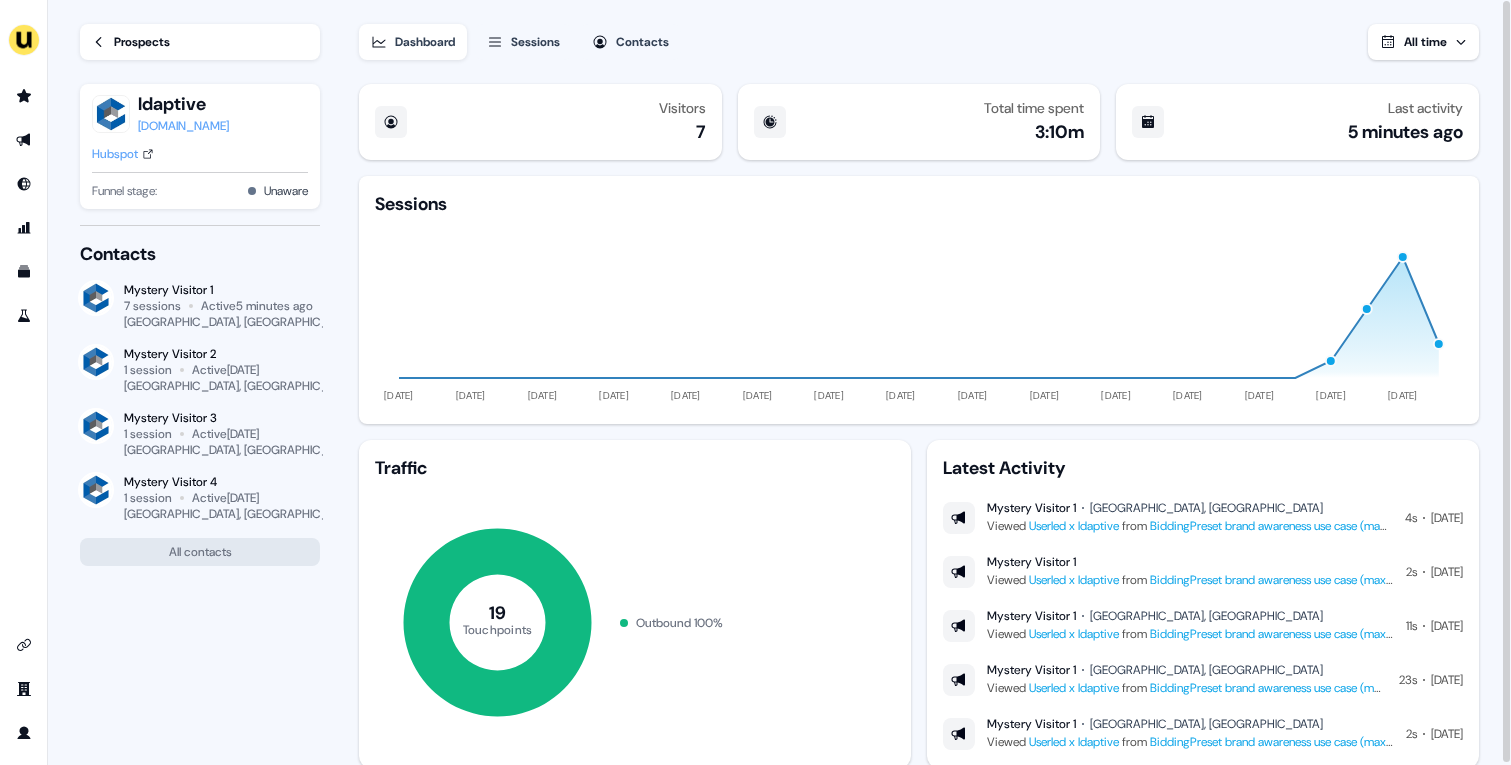 click on "Hubspot" at bounding box center [115, 154] 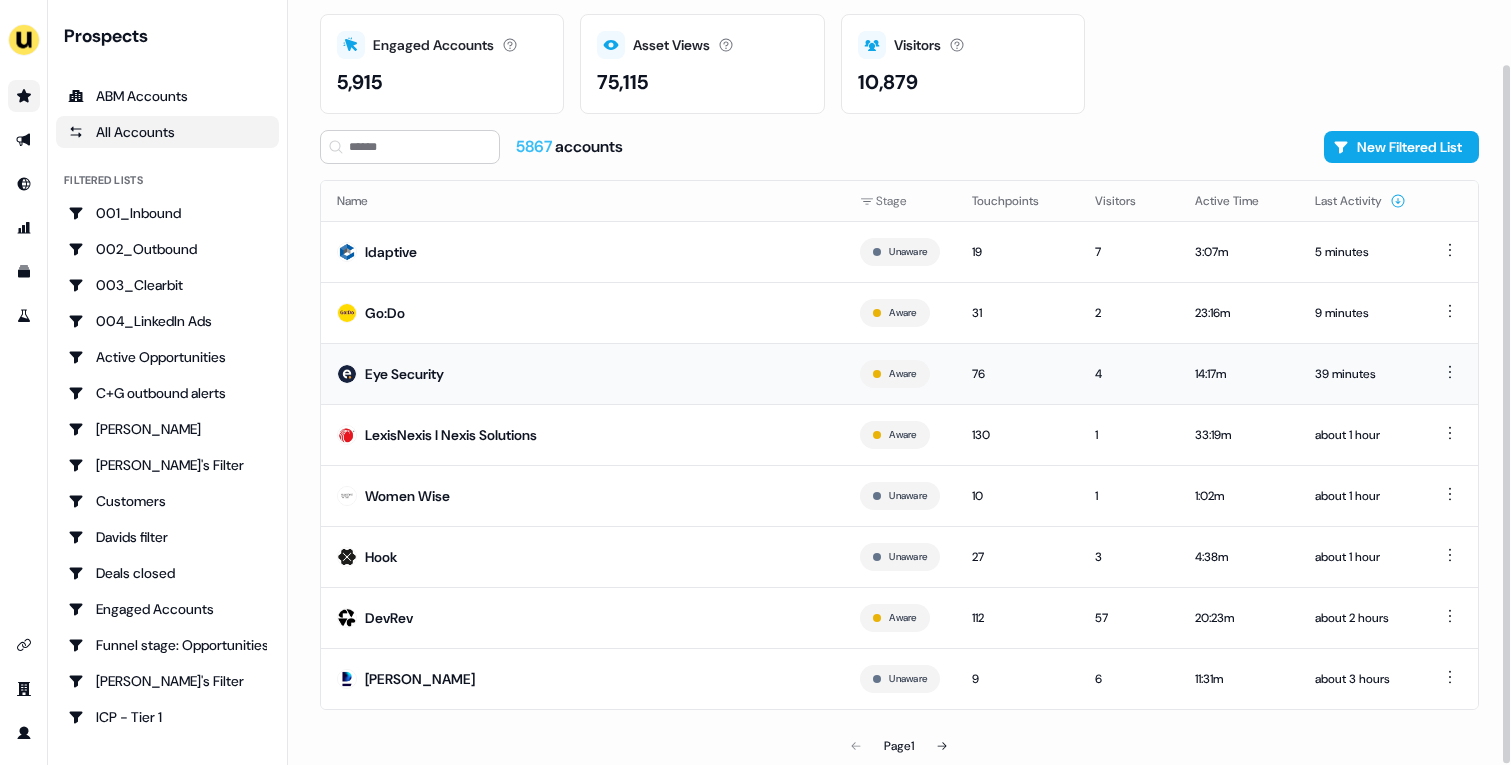 scroll, scrollTop: 69, scrollLeft: 0, axis: vertical 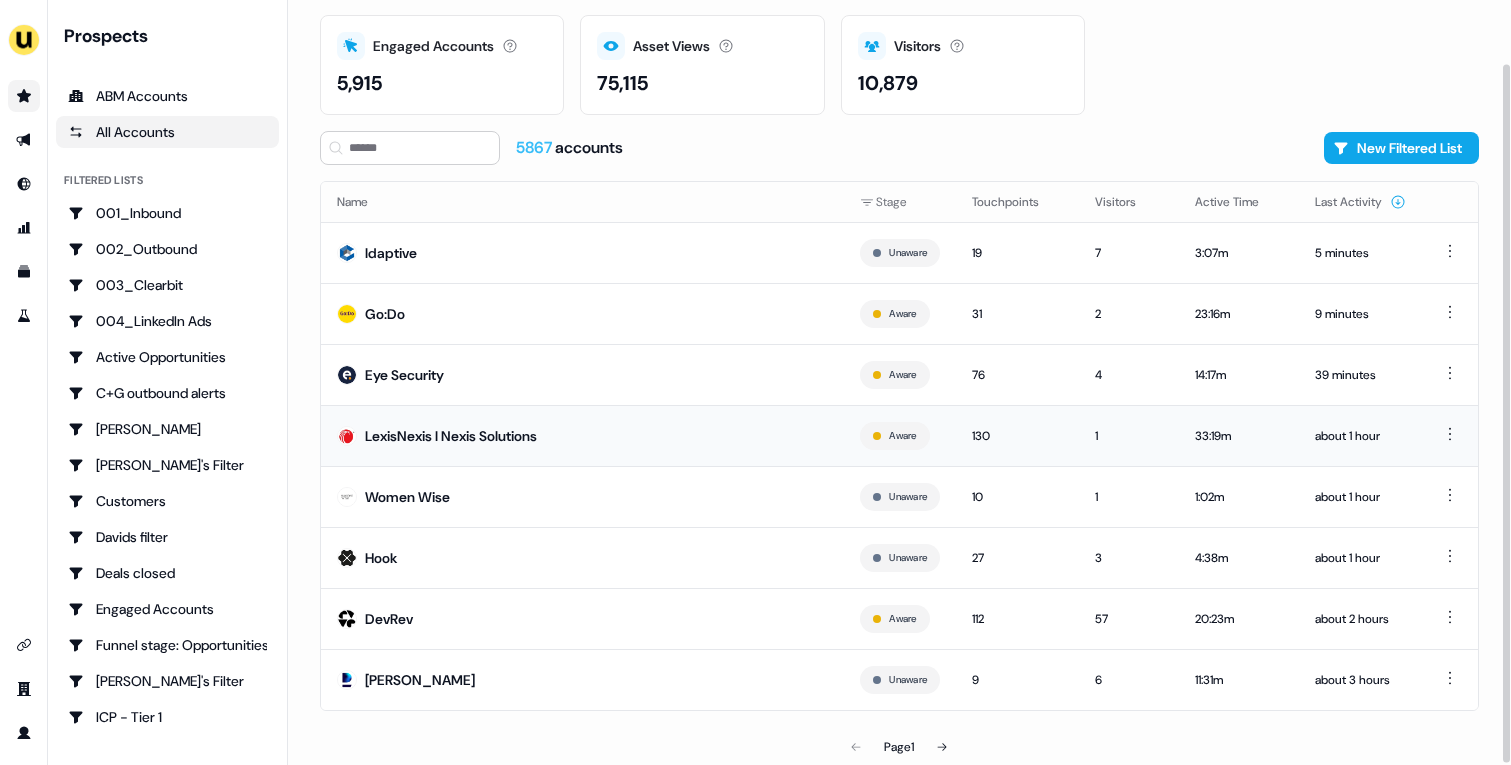 click on "LexisNexis I Nexis Solutions" at bounding box center (582, 435) 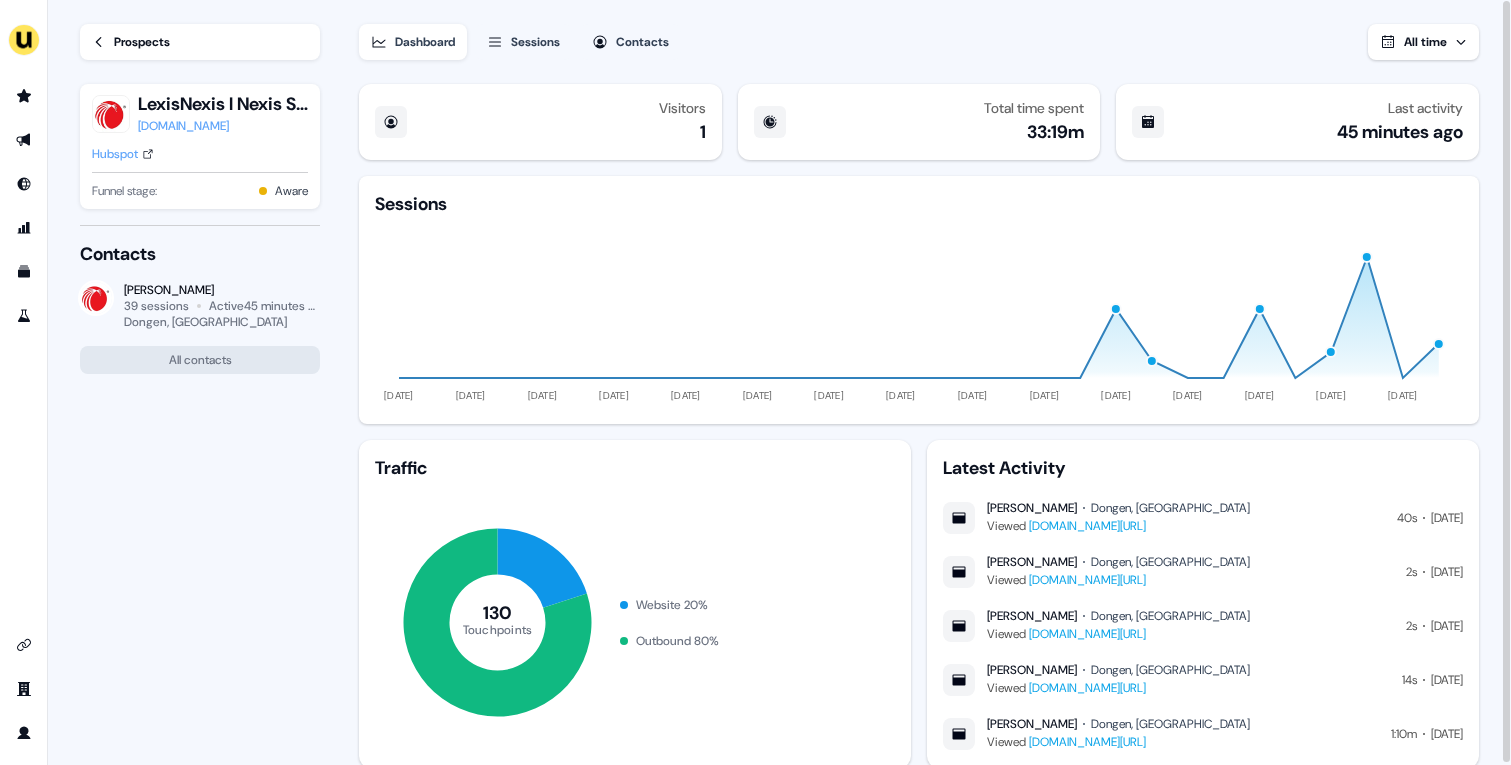 click 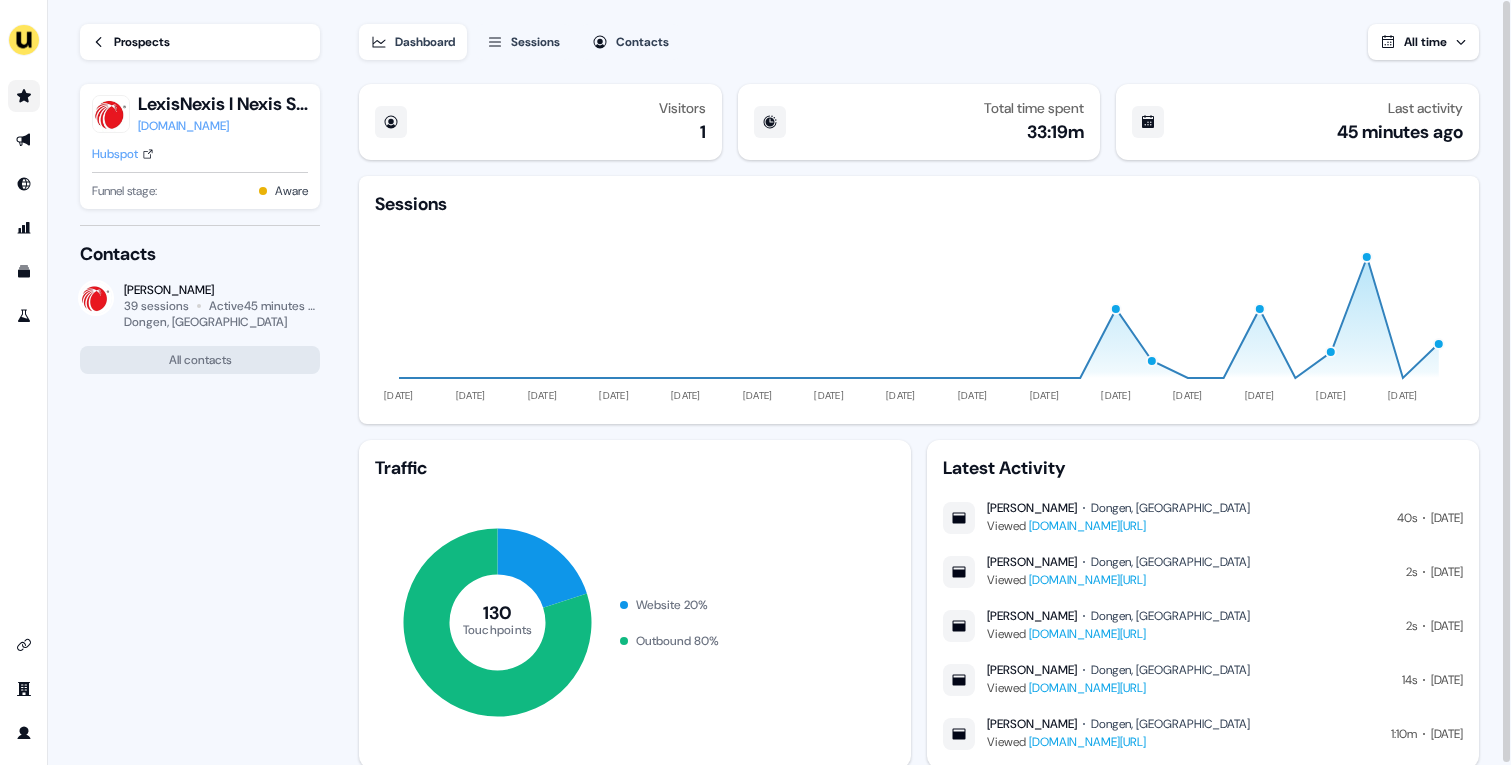 click 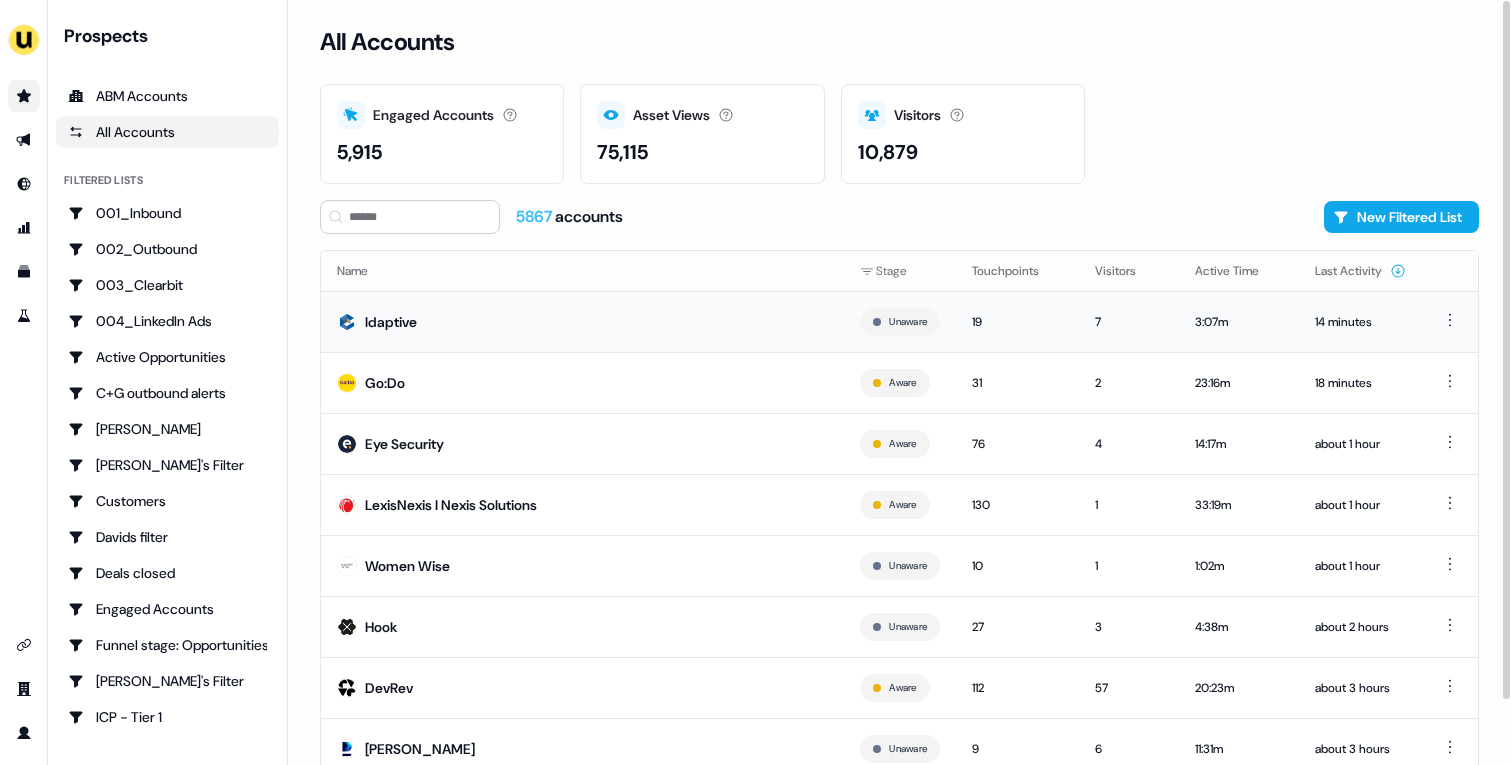 scroll, scrollTop: 70, scrollLeft: 0, axis: vertical 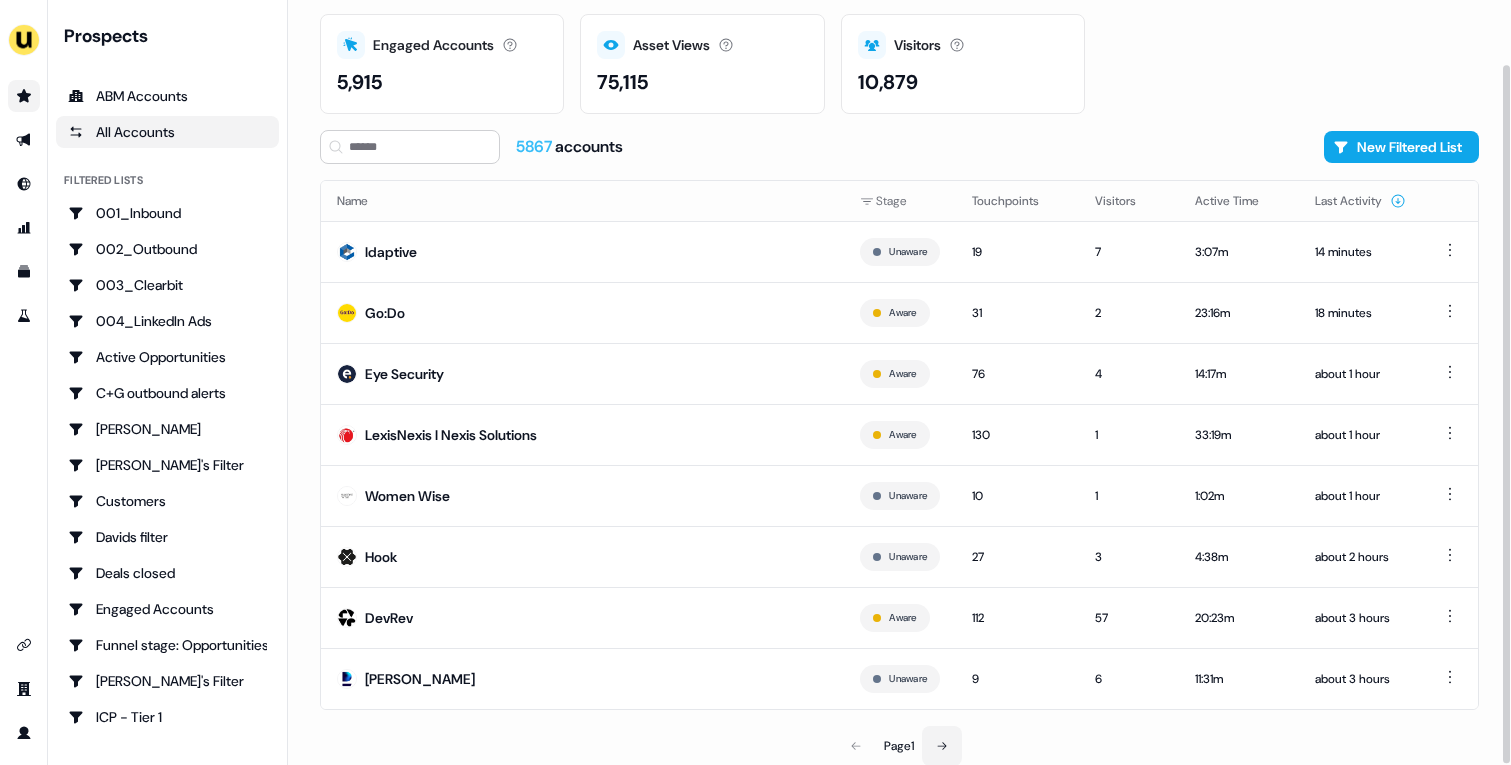 click at bounding box center [942, 746] 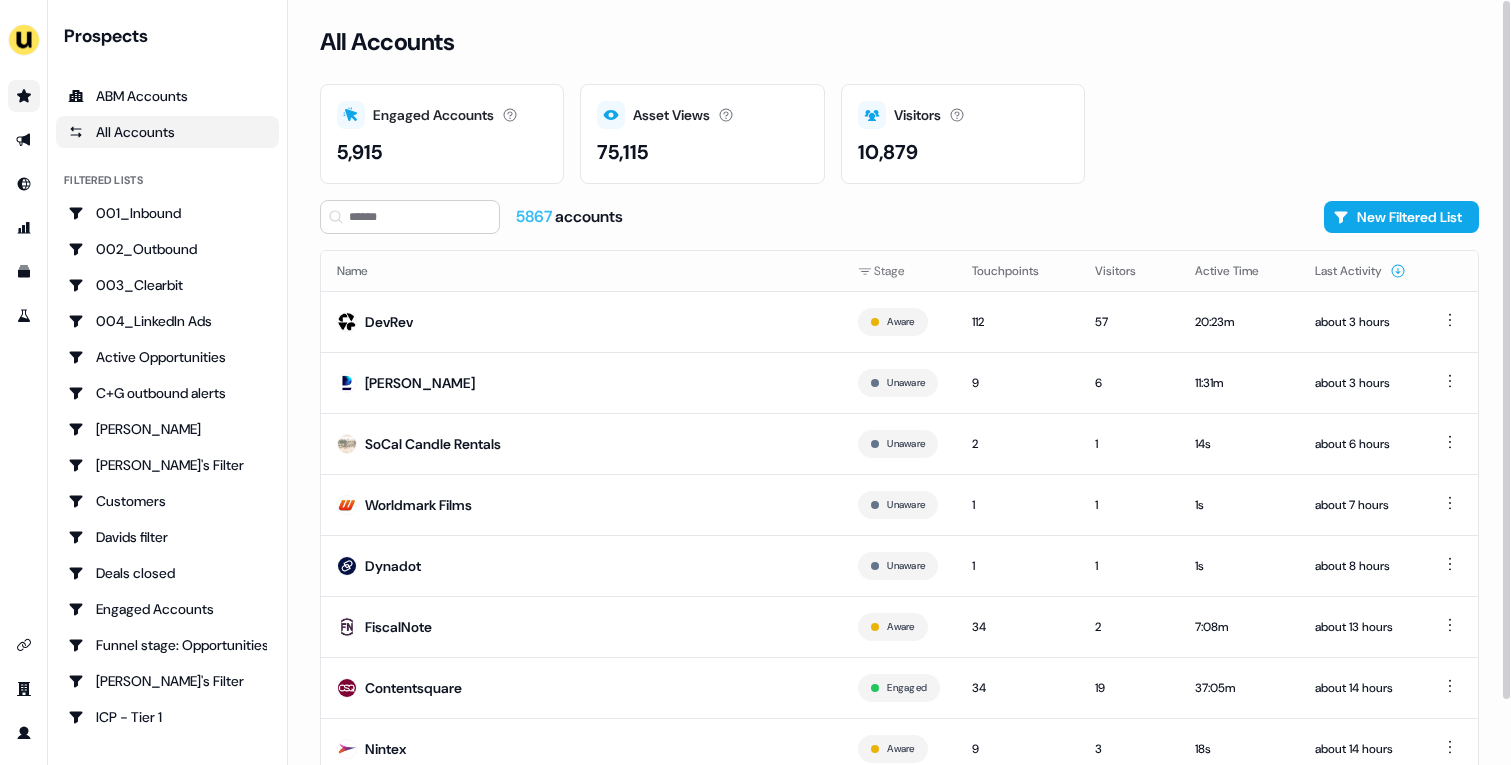 scroll, scrollTop: 70, scrollLeft: 0, axis: vertical 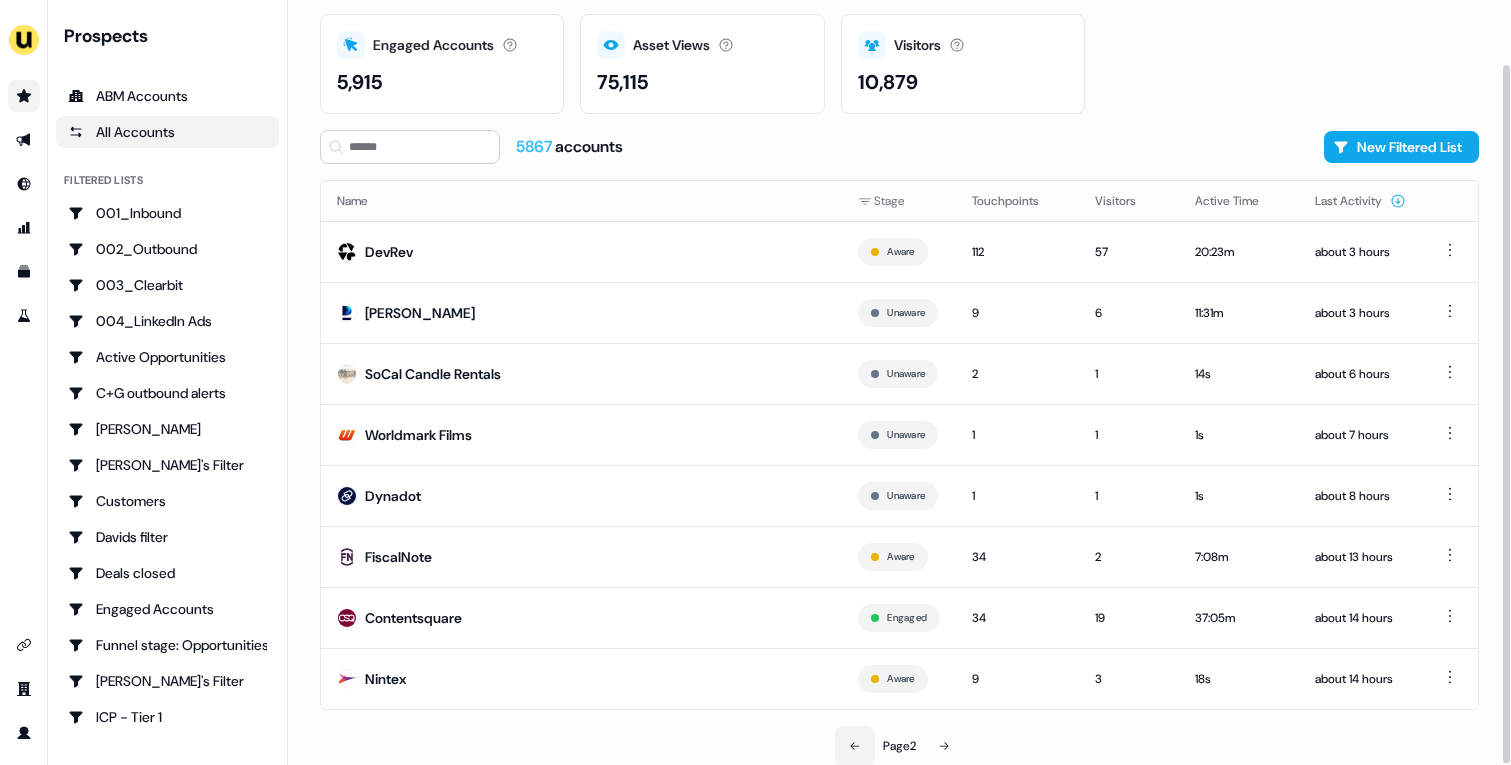 click at bounding box center [855, 746] 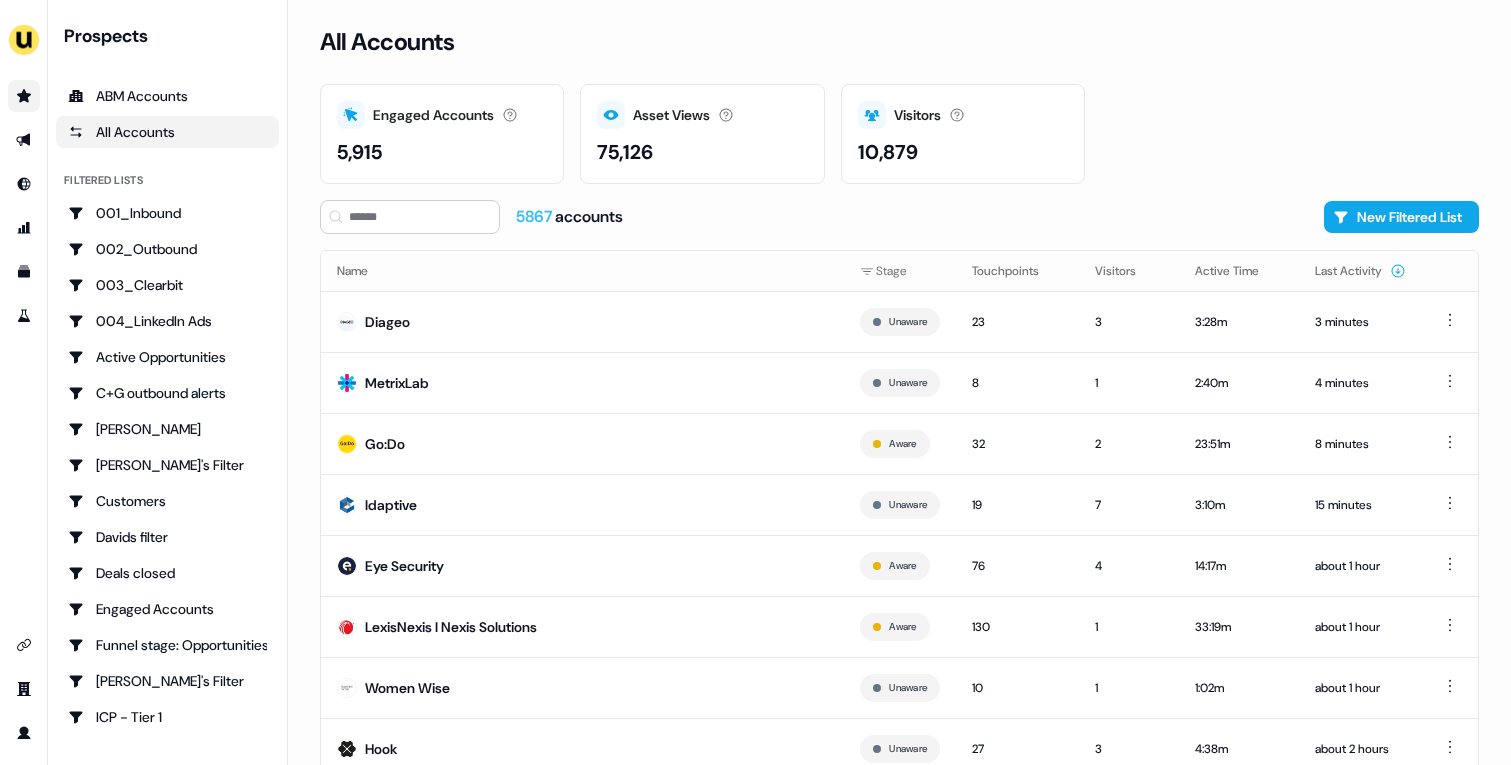 scroll, scrollTop: 0, scrollLeft: 0, axis: both 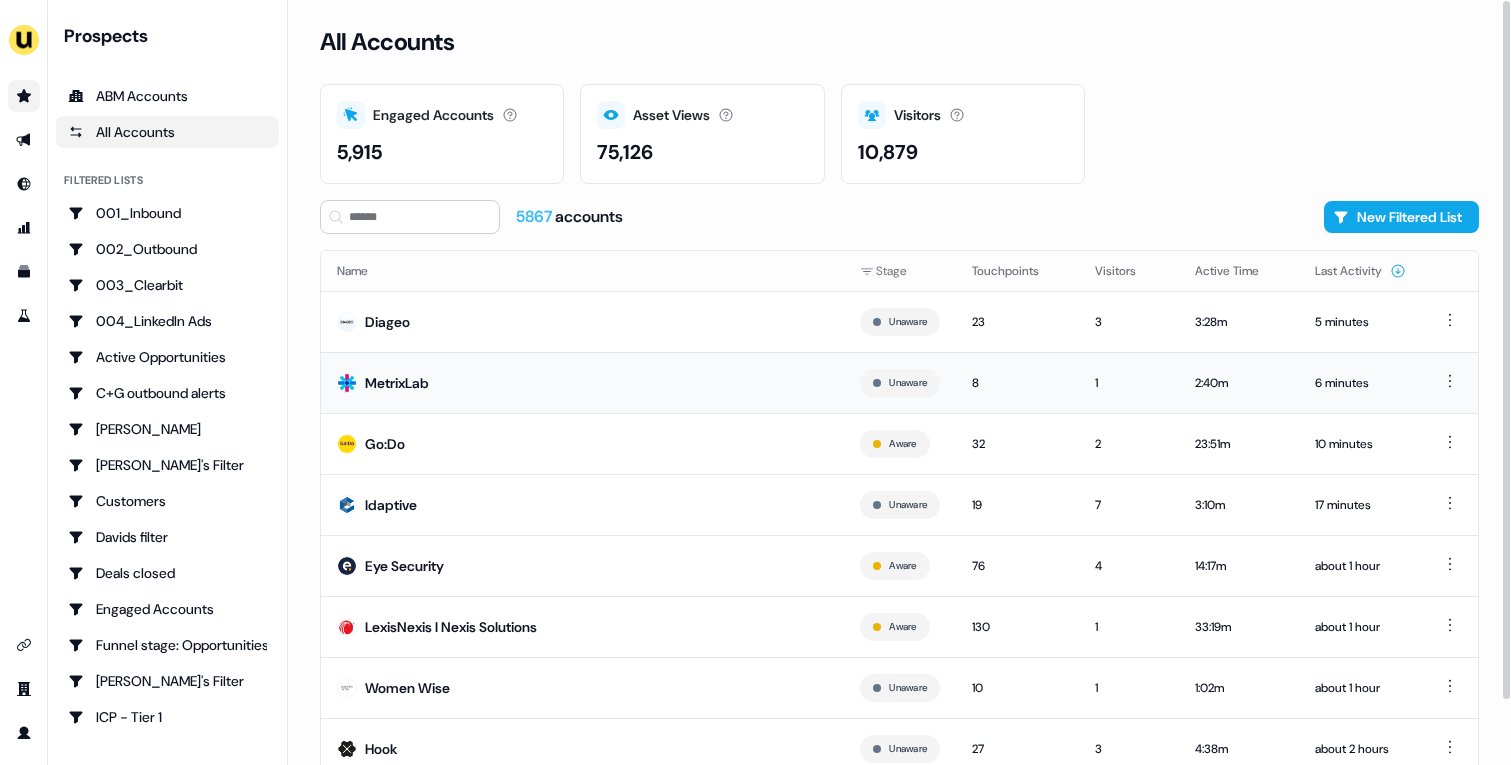 click on "MetrixLab" at bounding box center [582, 382] 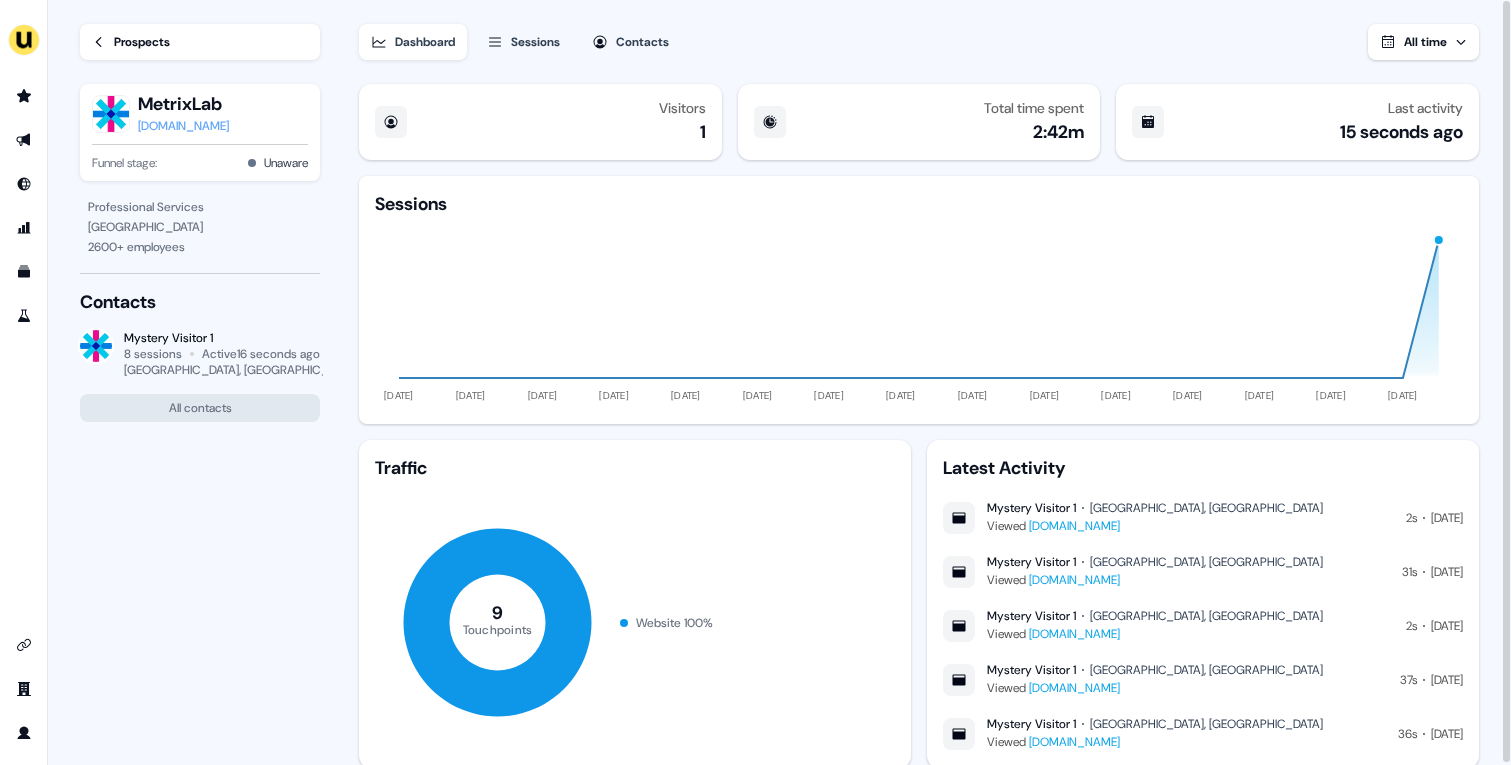 click on "metrixlab.com" at bounding box center [183, 126] 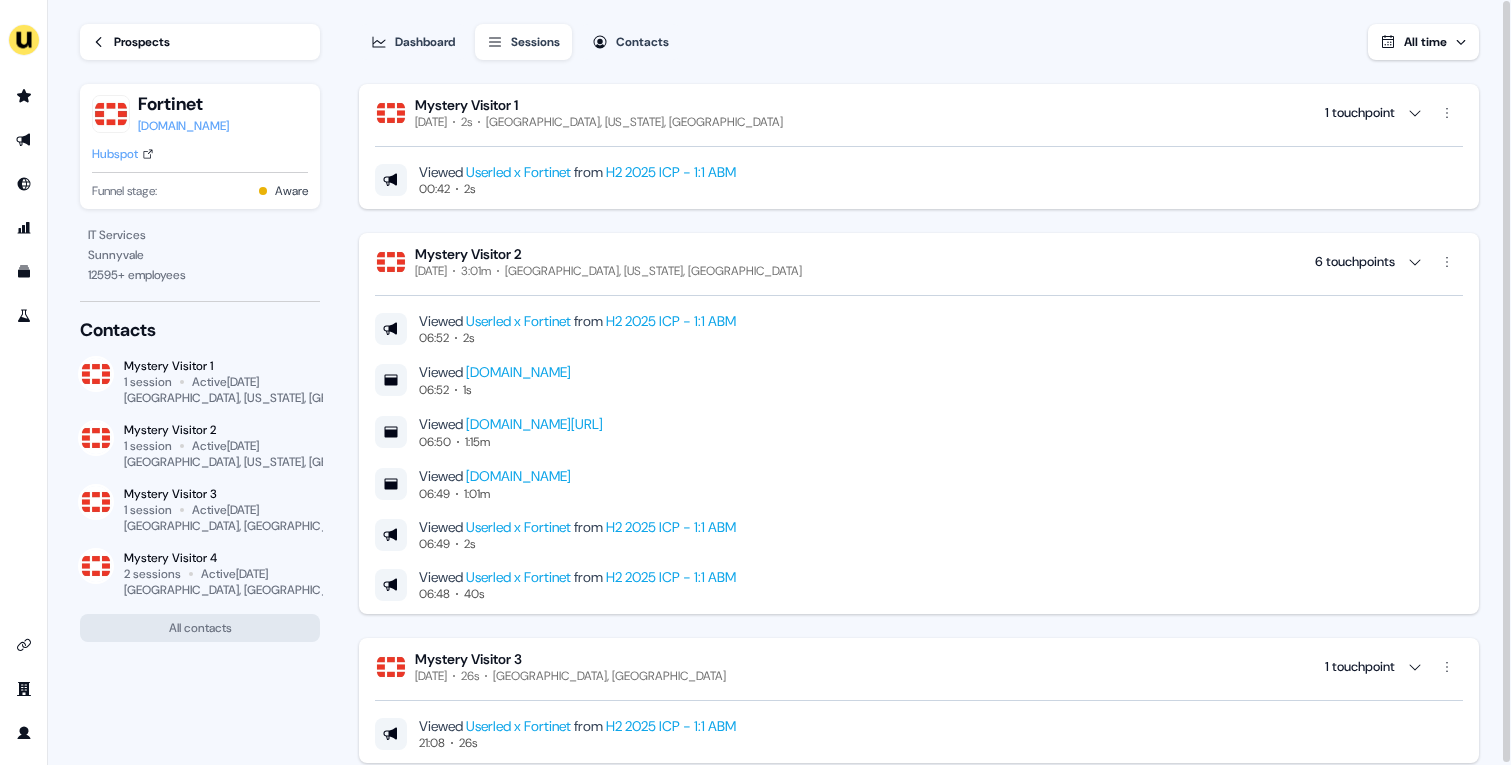 scroll, scrollTop: 0, scrollLeft: 0, axis: both 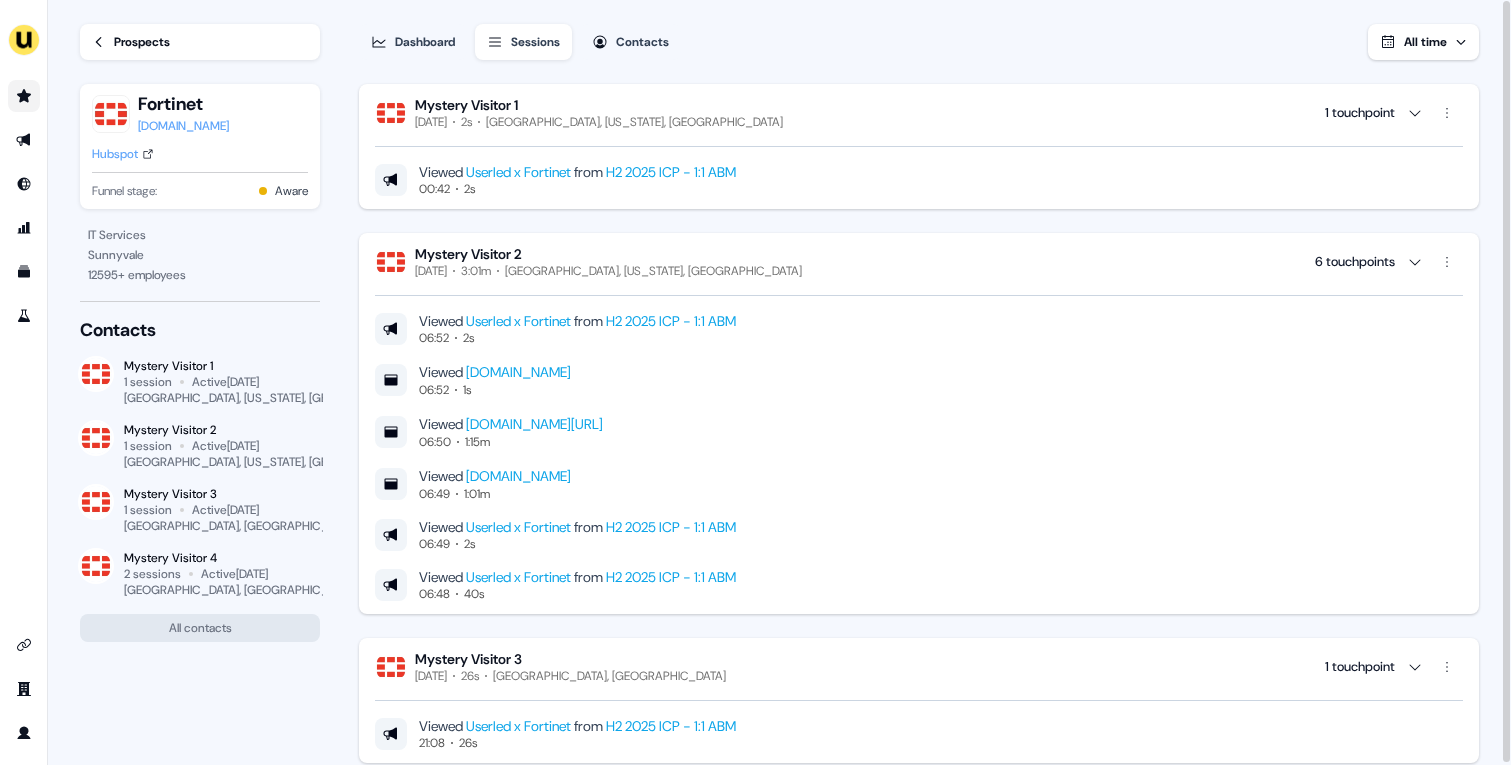 click 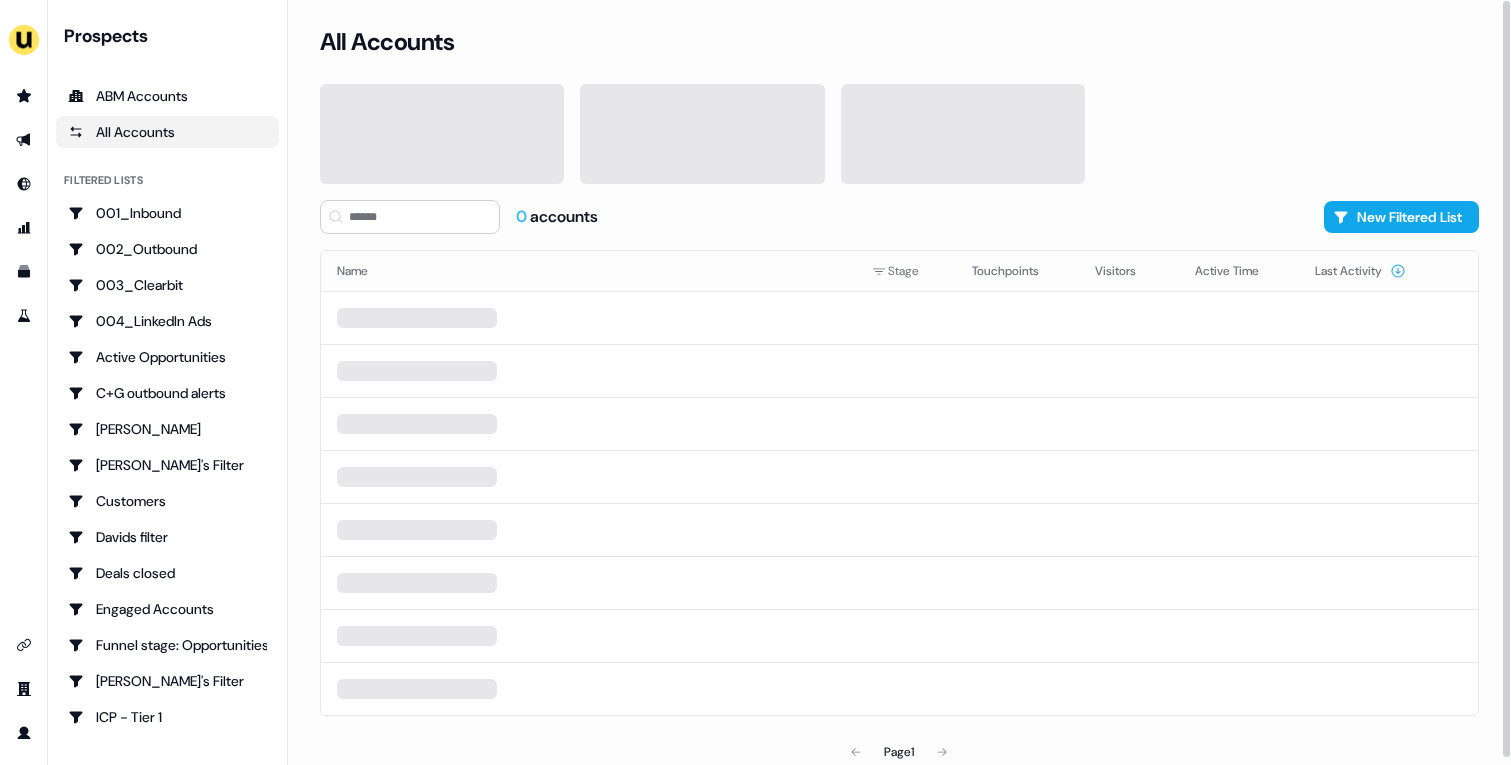 scroll, scrollTop: 0, scrollLeft: 0, axis: both 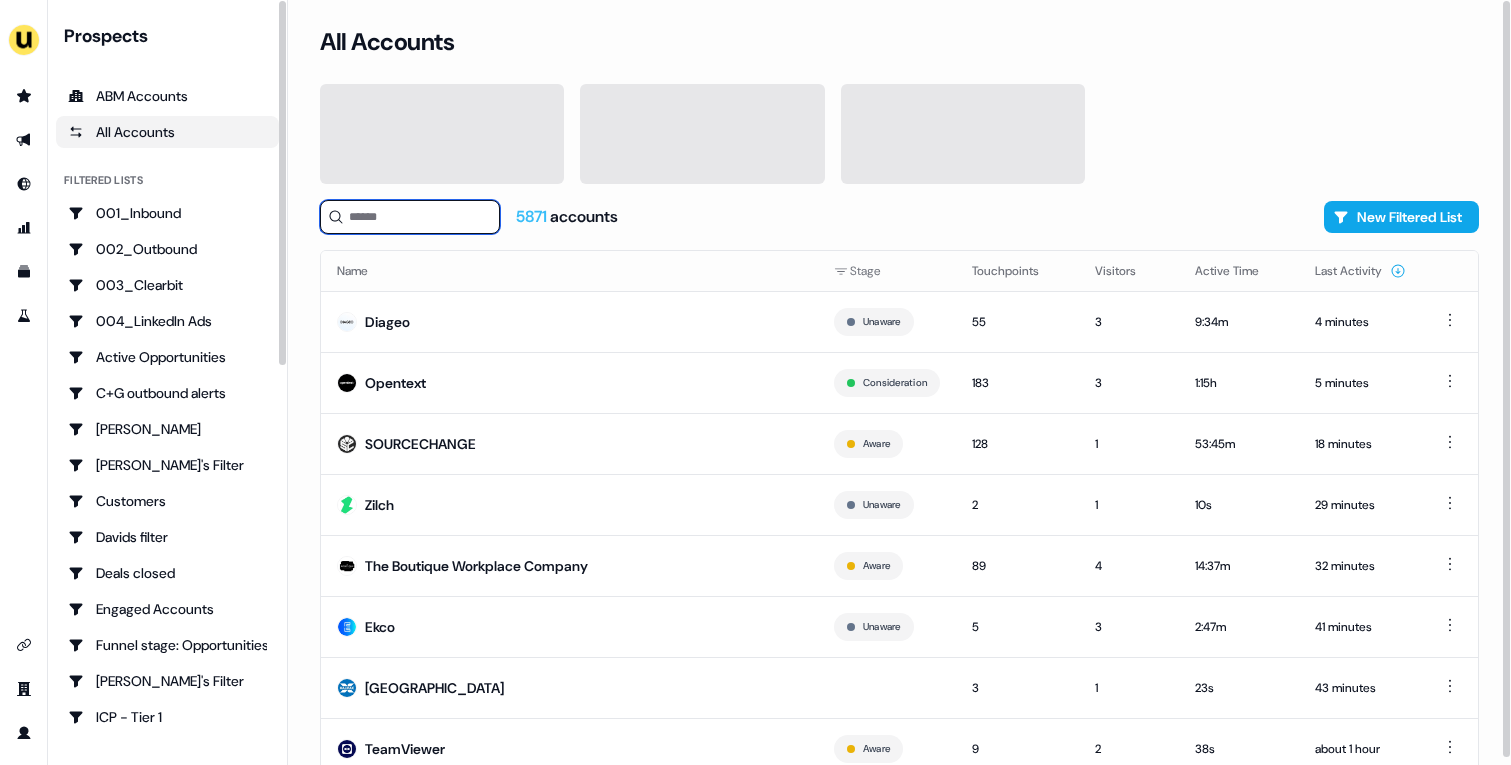 click at bounding box center [410, 217] 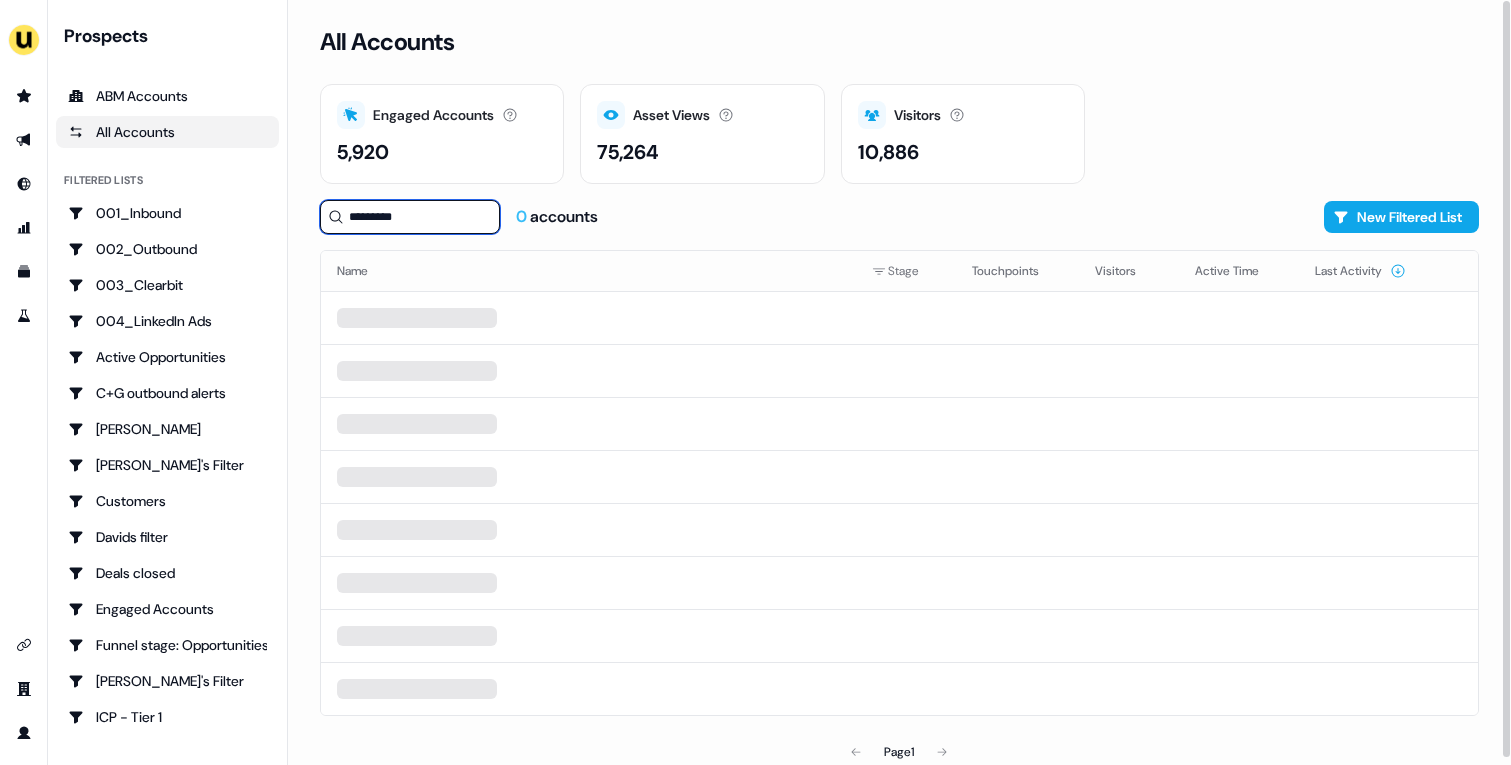 type on "*********" 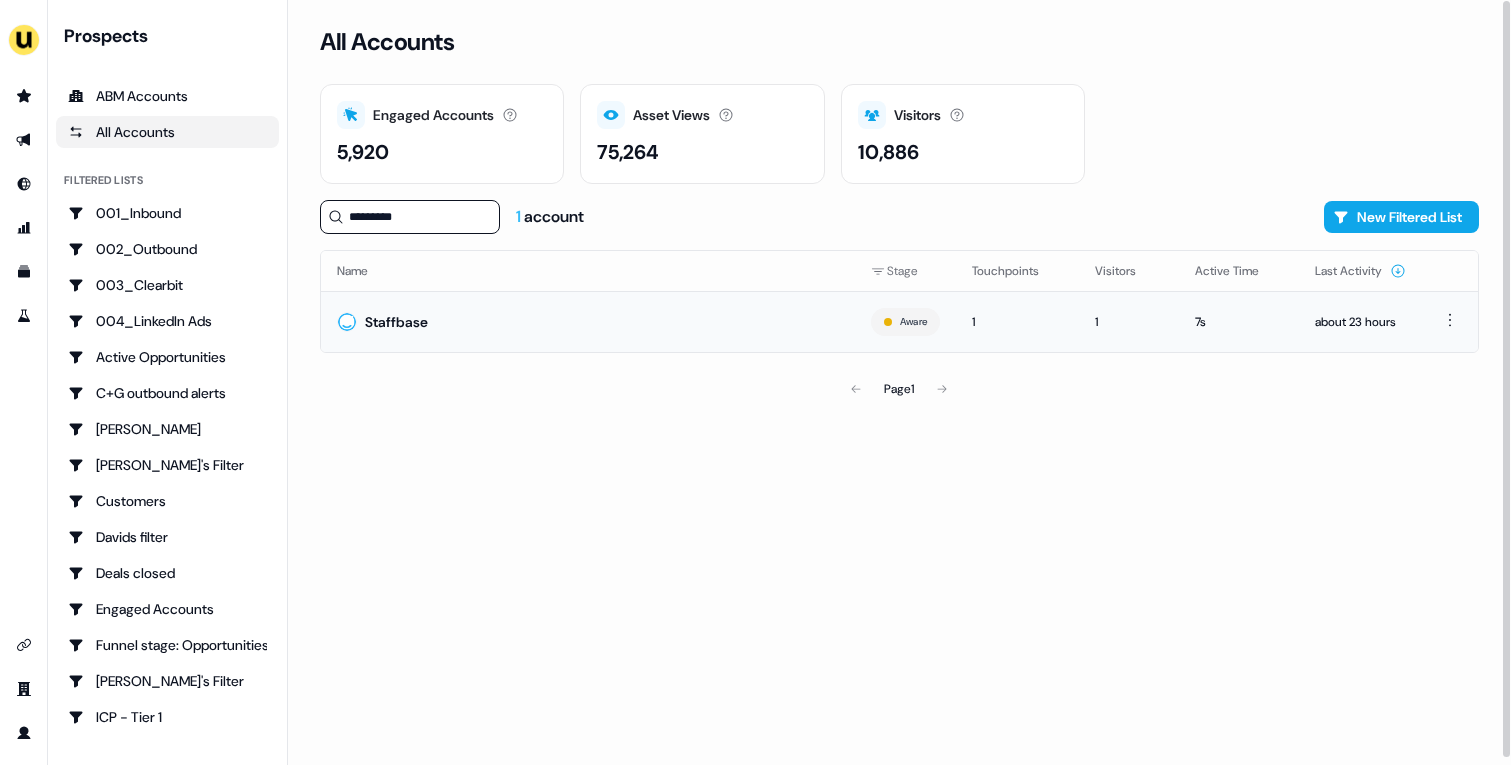 click on "Staffbase" at bounding box center [588, 321] 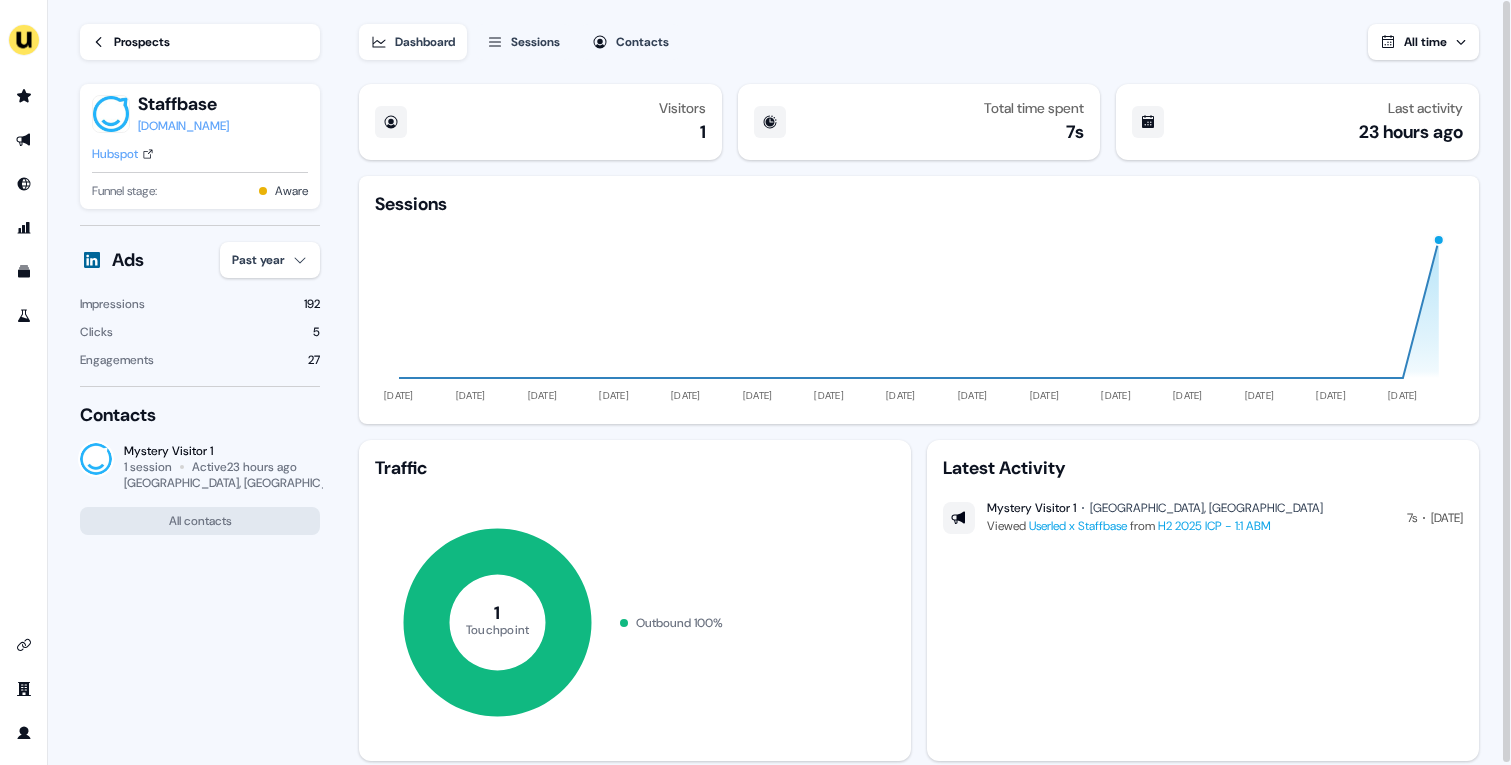 click on "Prospects" at bounding box center (142, 42) 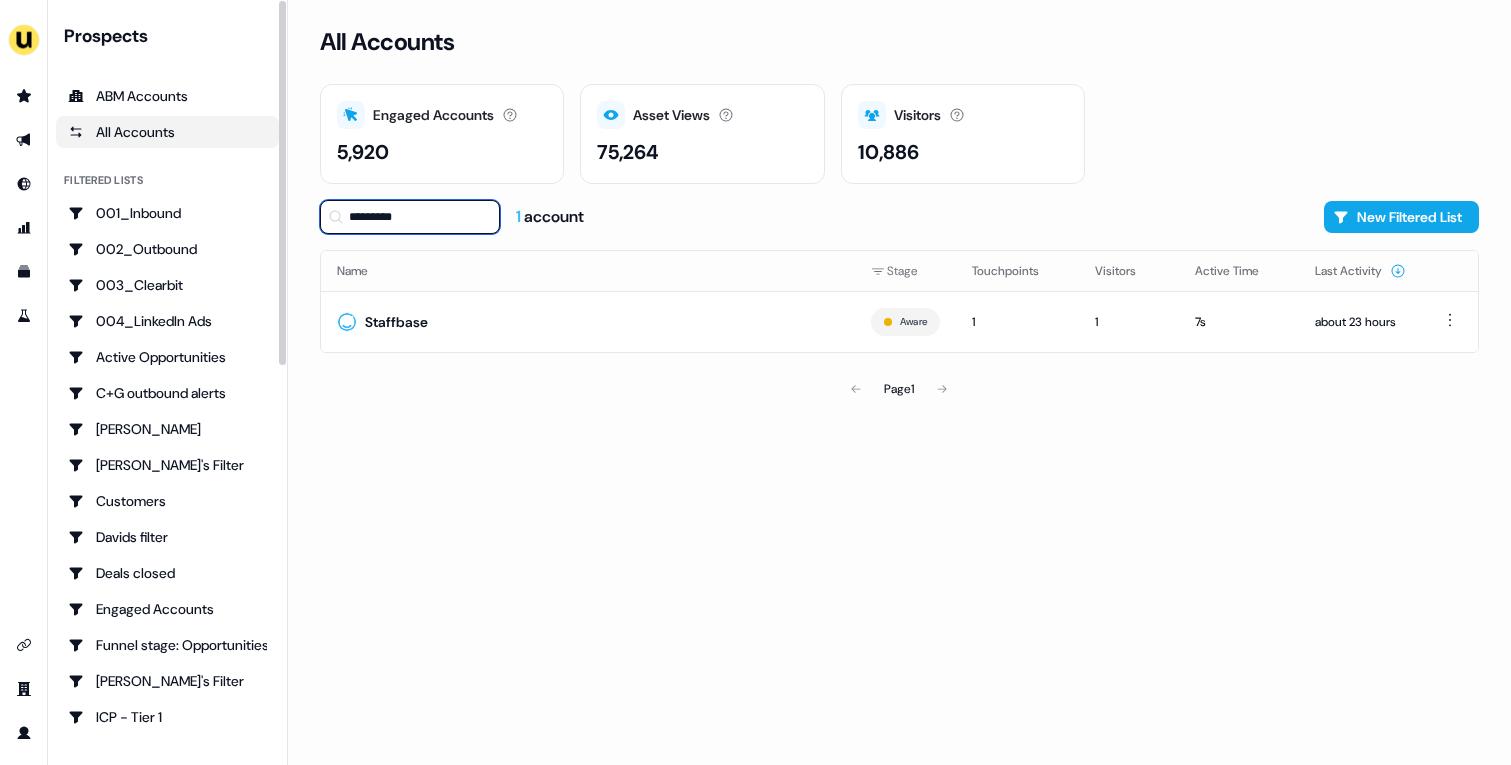 click on "*********" at bounding box center [410, 217] 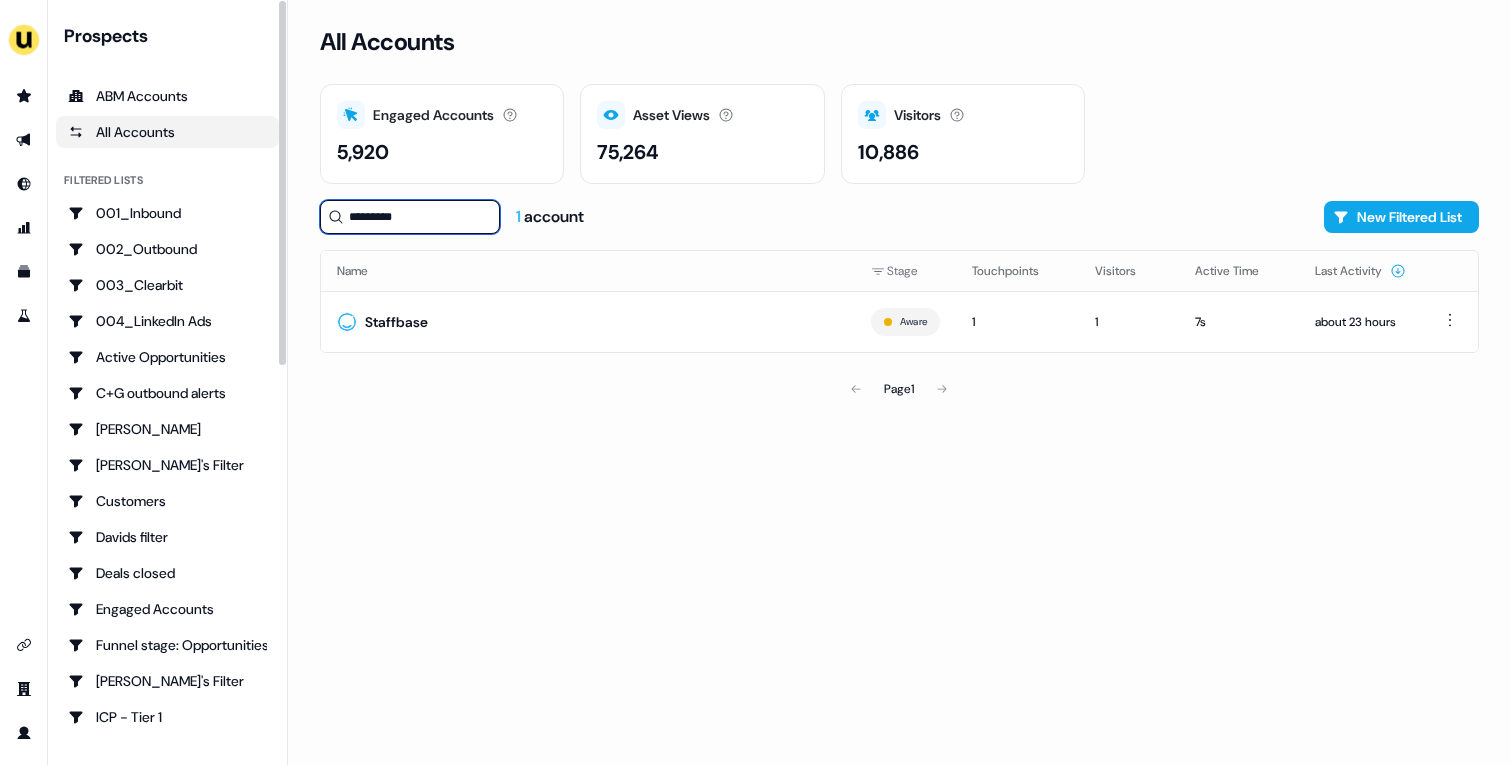 click on "*********" at bounding box center [410, 217] 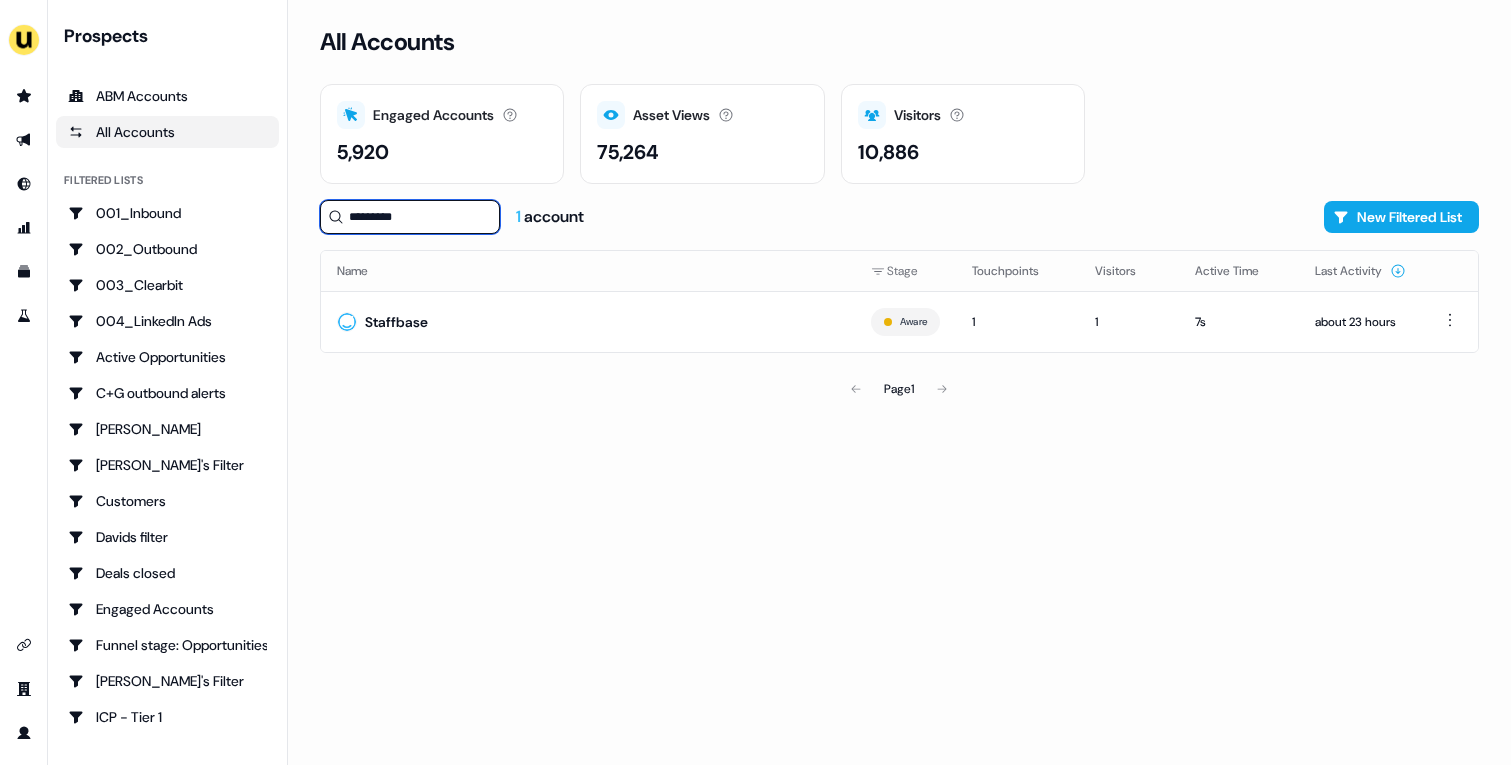 click on "*********" at bounding box center [410, 217] 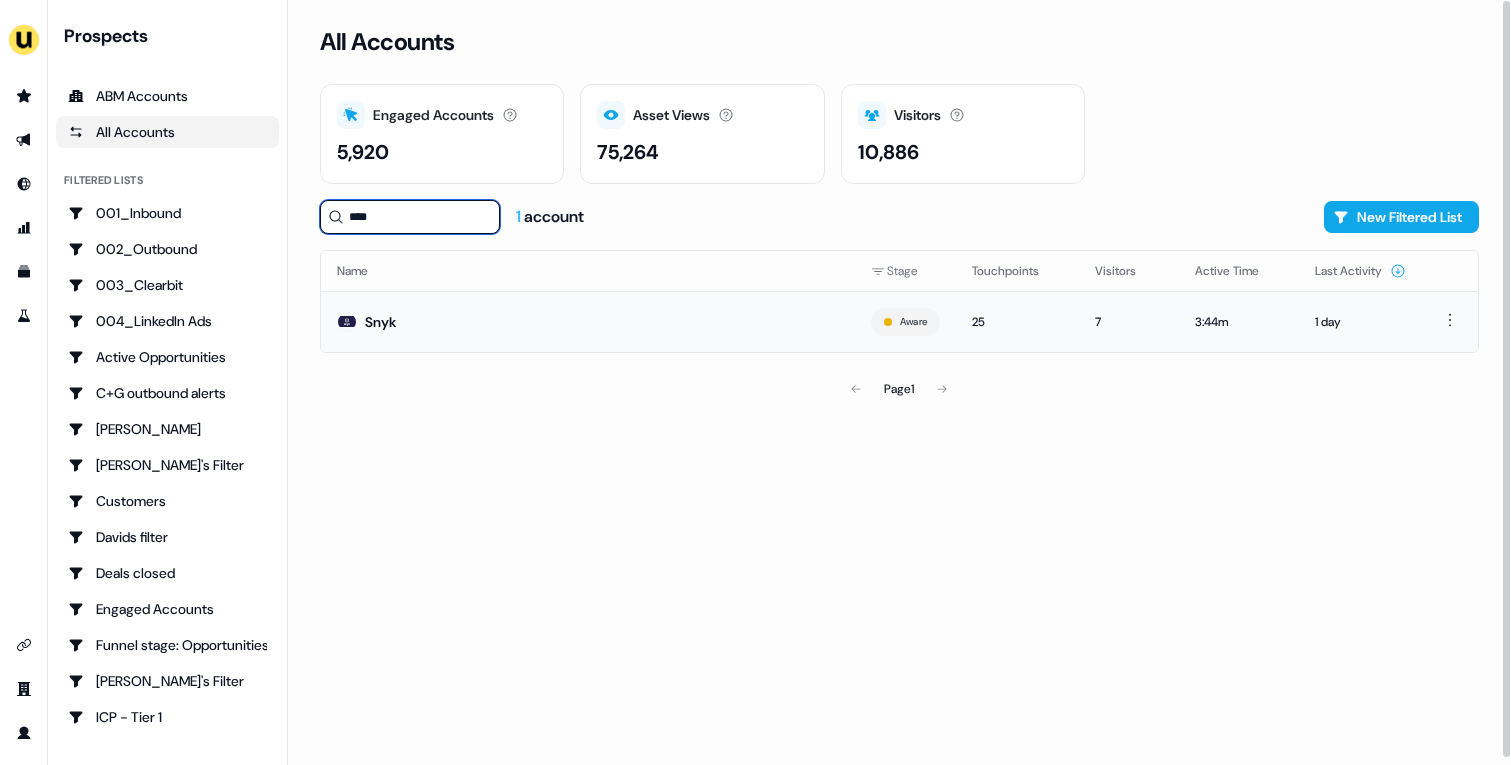type on "****" 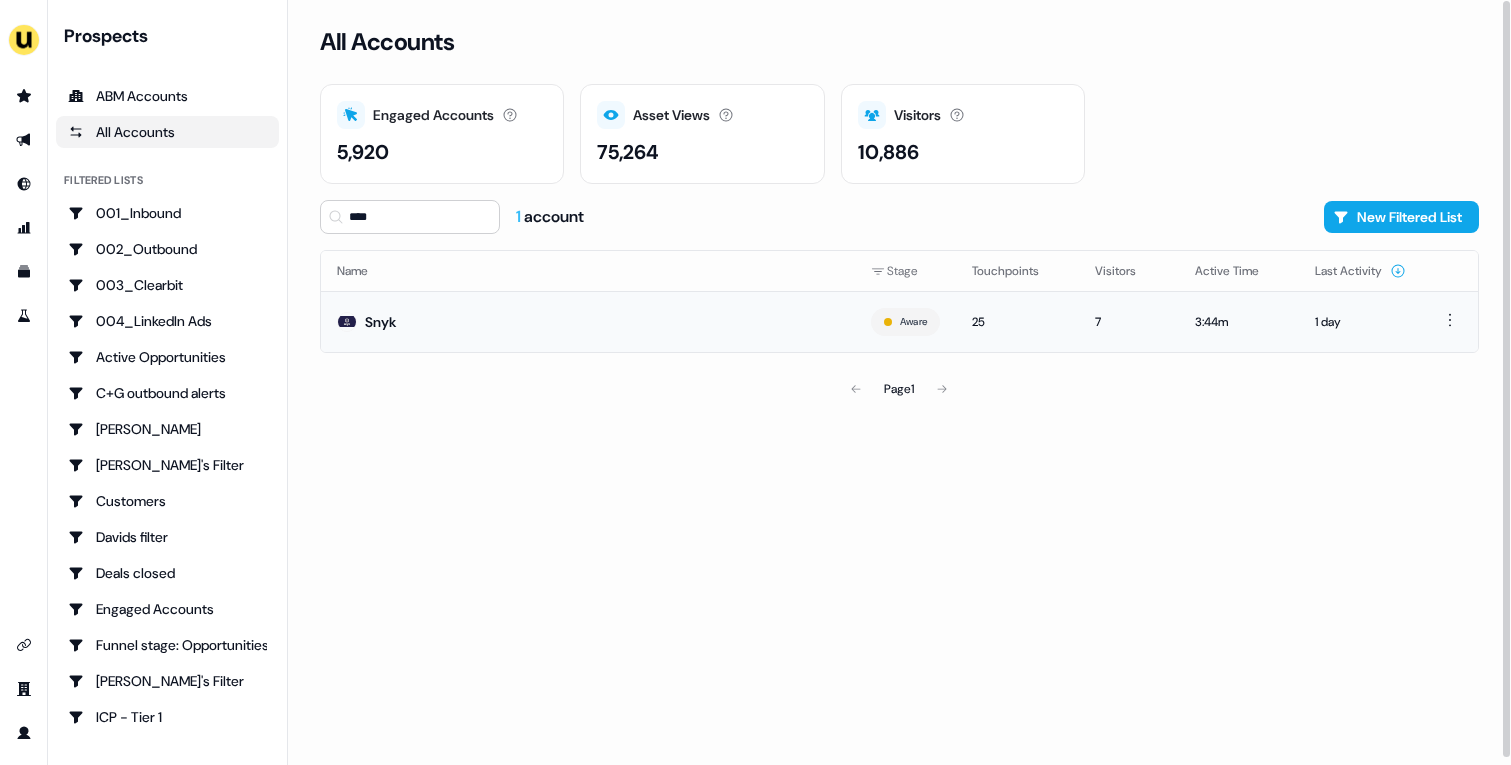 click on "Snyk" at bounding box center [588, 321] 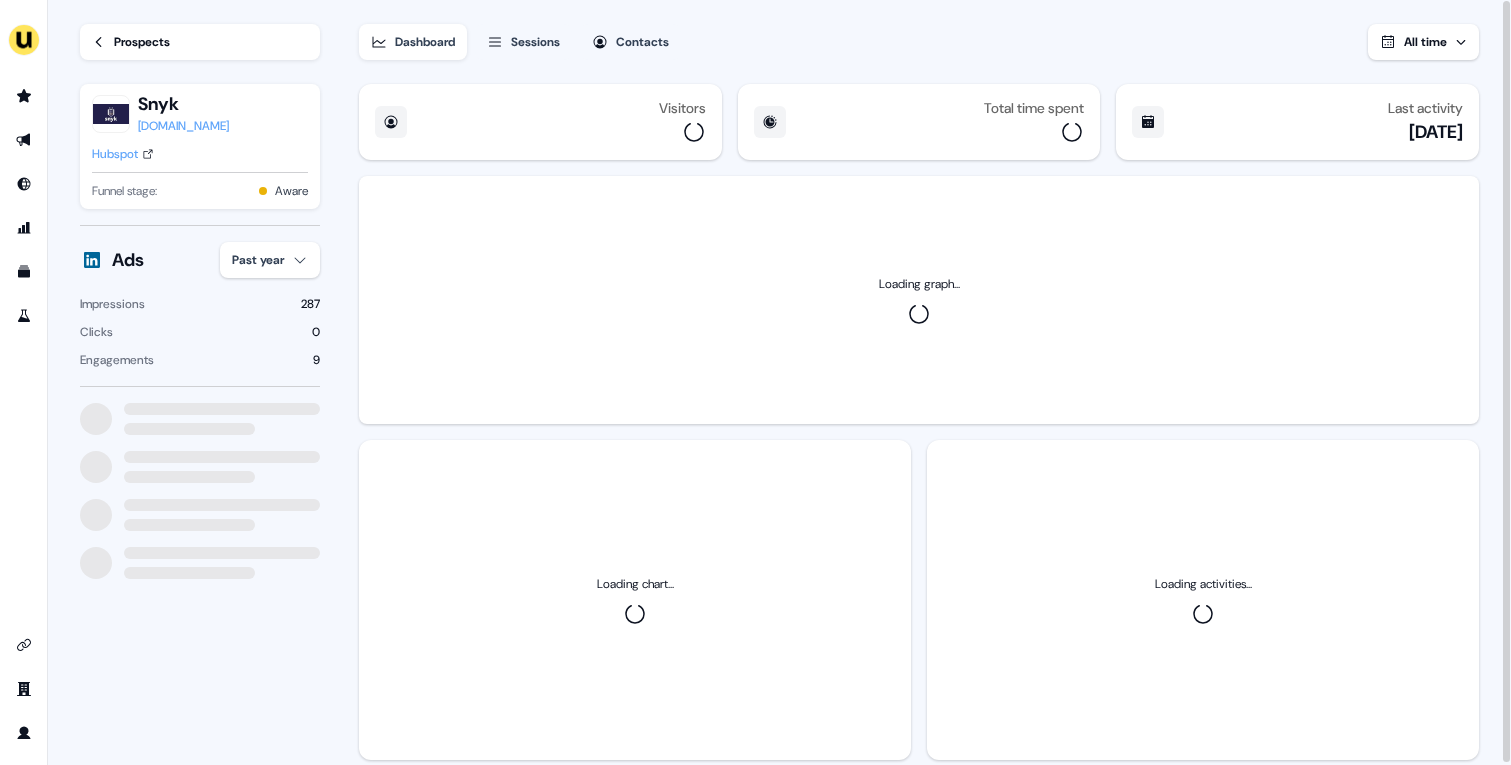 click on "For the best experience switch devices to a bigger screen. Go to Userled.io Loading... Prospects Snyk snyk.io Hubspot Funnel stage: Aware Ads Past year Impressions 287 Clicks 0 Engagements 9 Dashboard Sessions Contacts All time Visitors Total time spent Last activity 1 day ago Loading graph... Loading chart... Loading activities... 08" at bounding box center [755, 382] 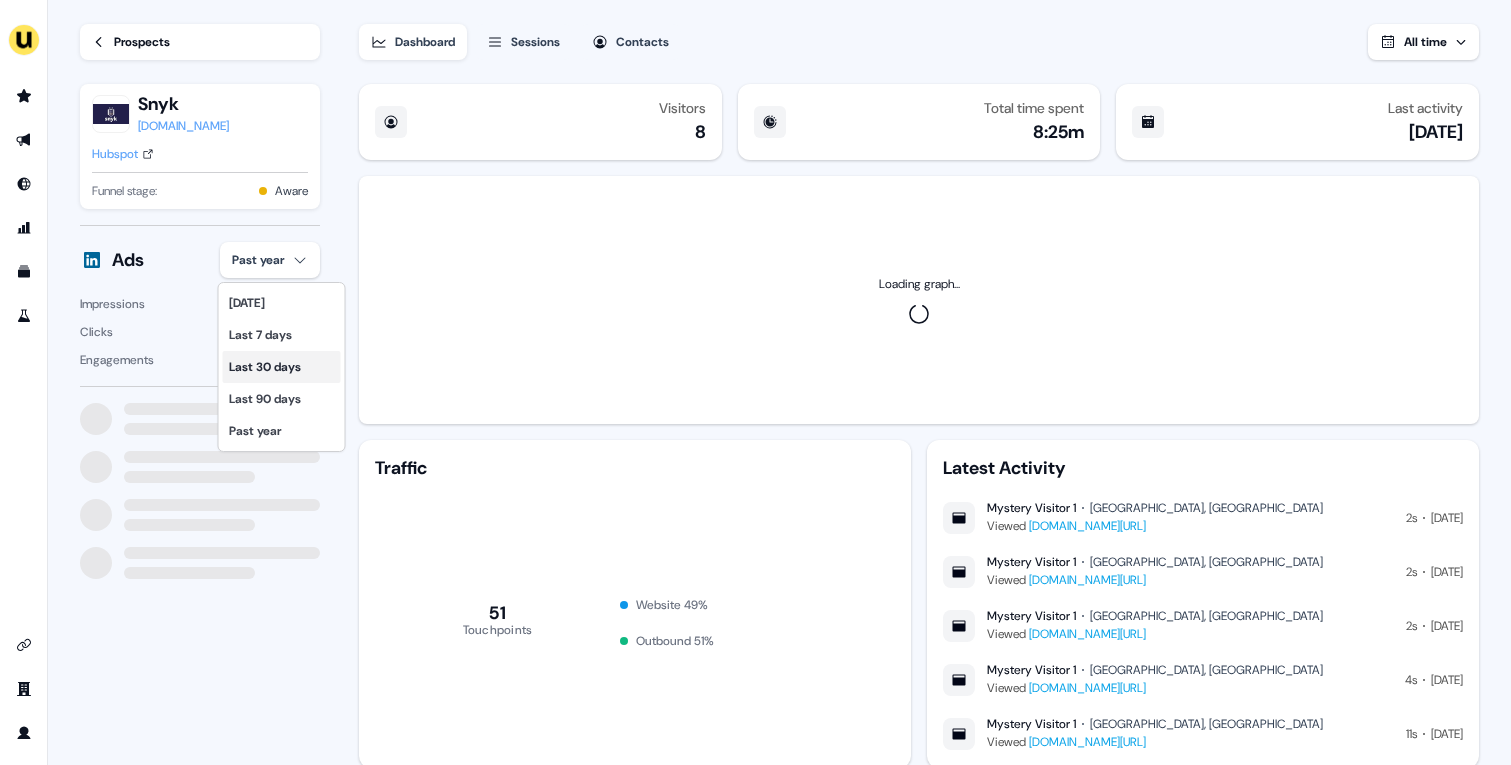 click on "Last 30 days" at bounding box center (282, 367) 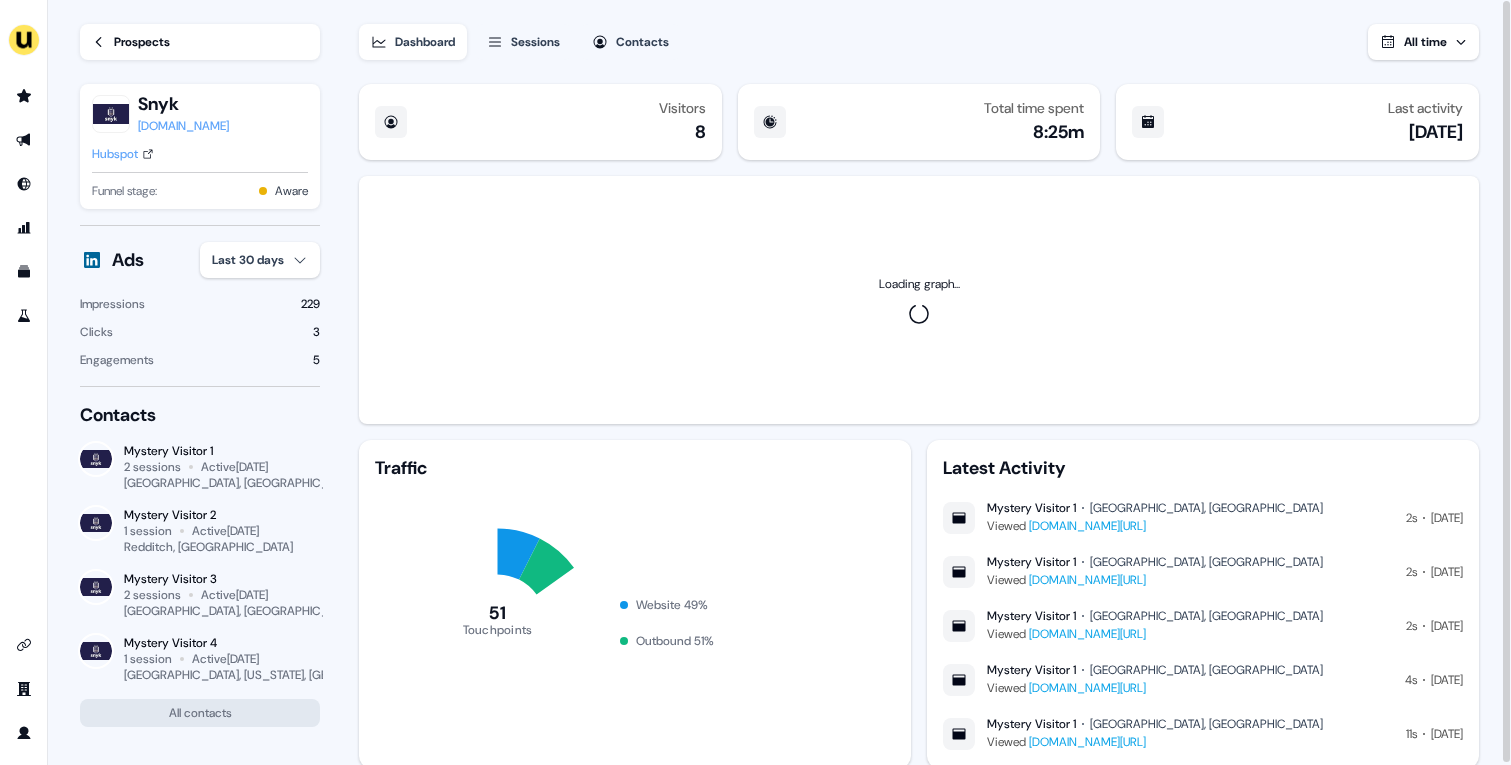 type 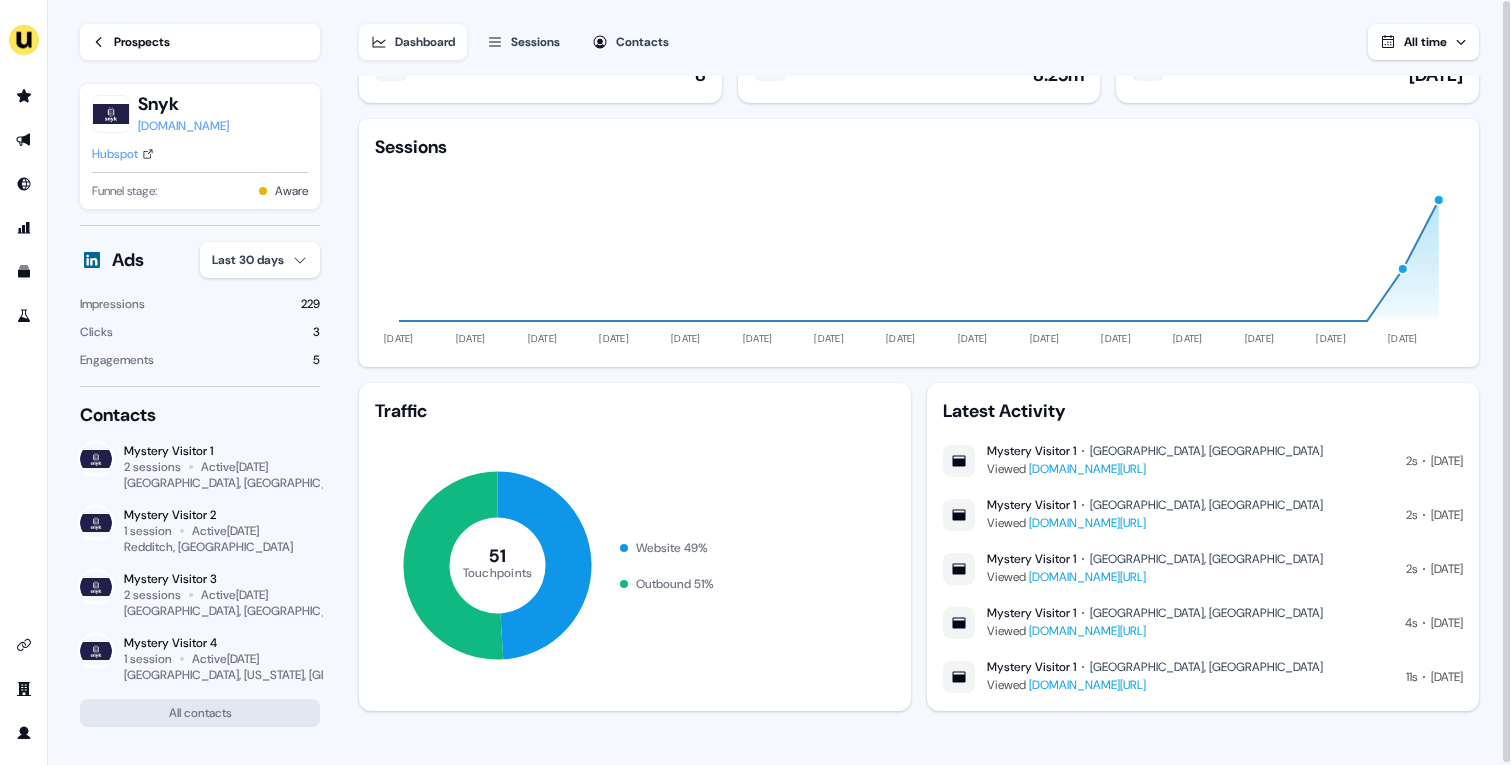 scroll, scrollTop: 0, scrollLeft: 0, axis: both 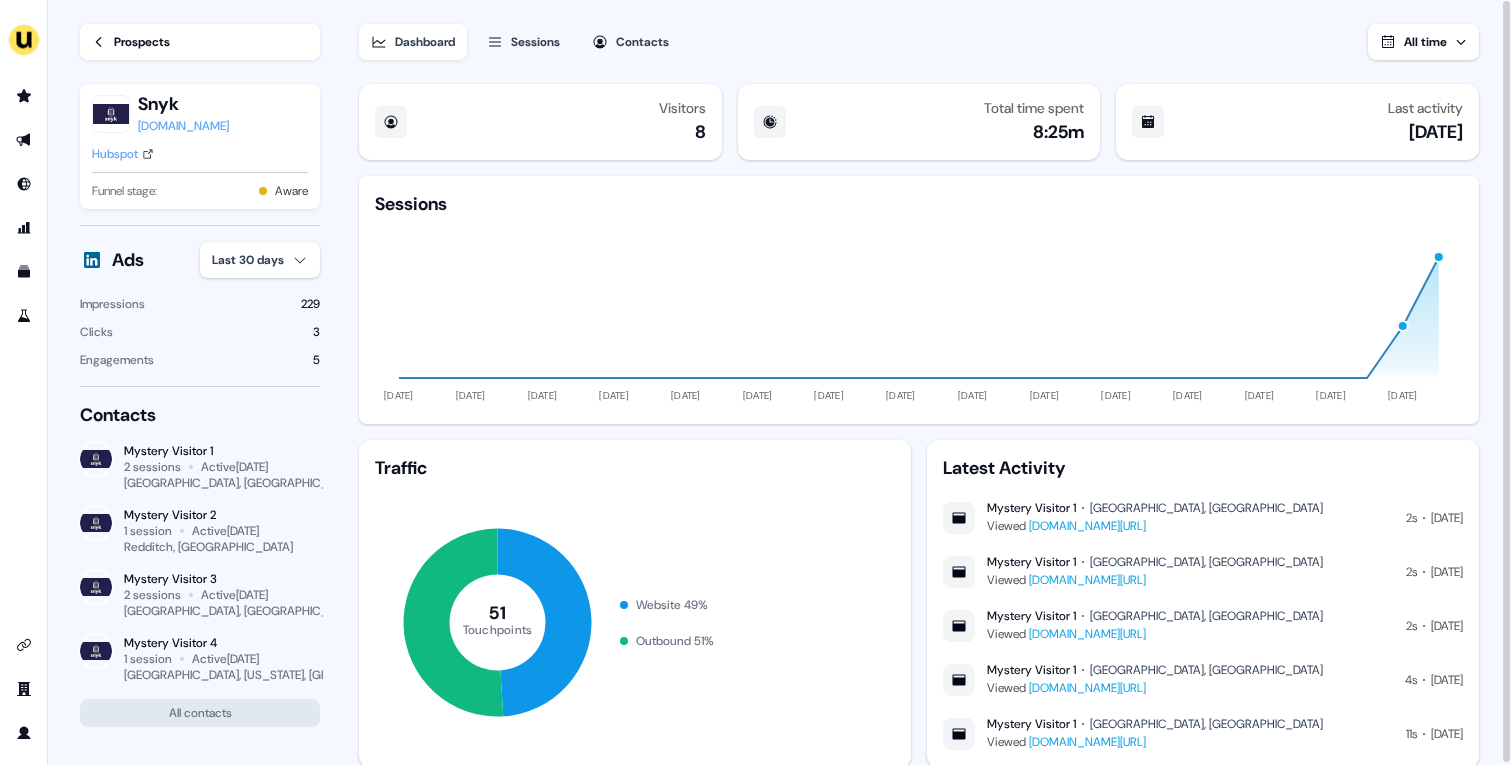 click 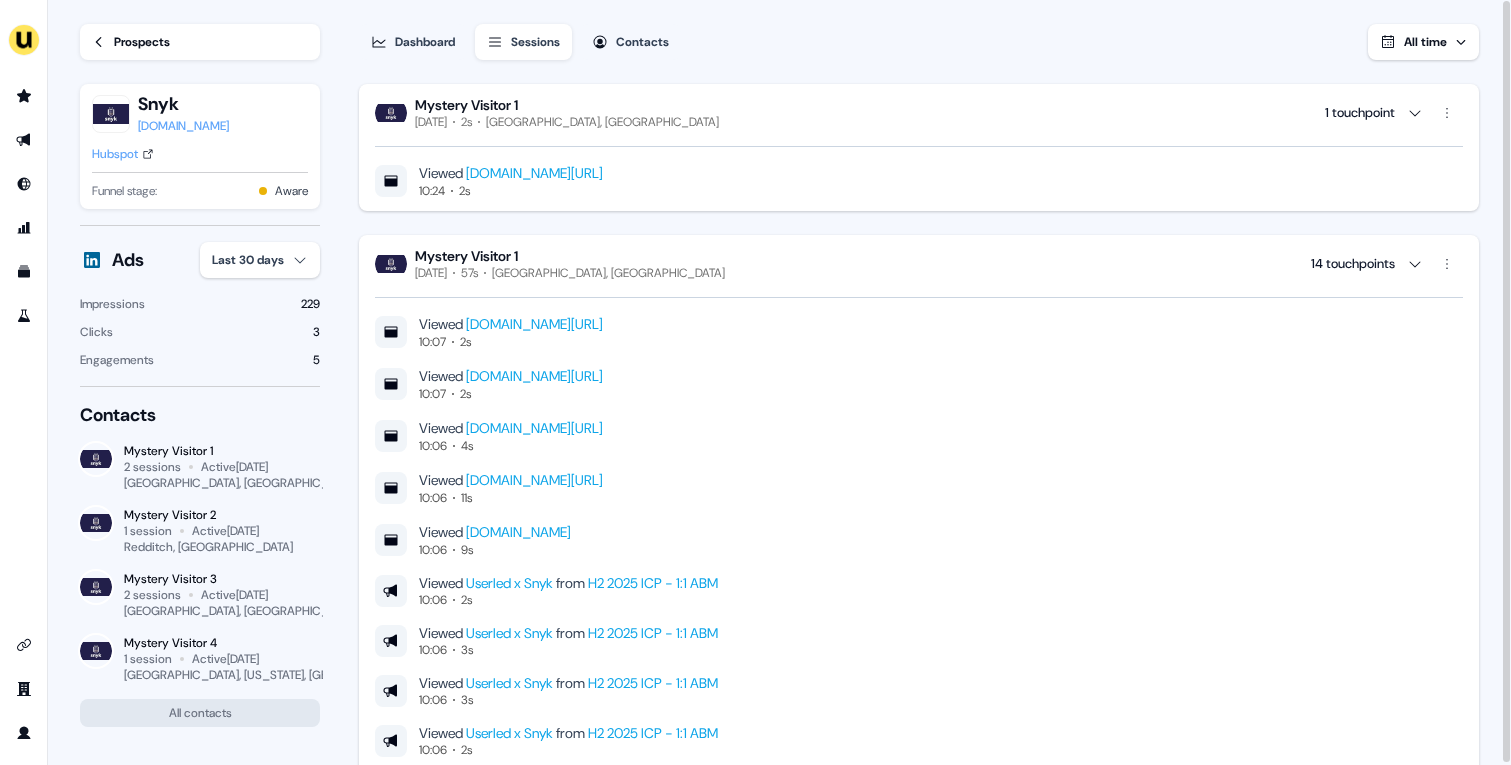 click on "Prospects" at bounding box center (142, 42) 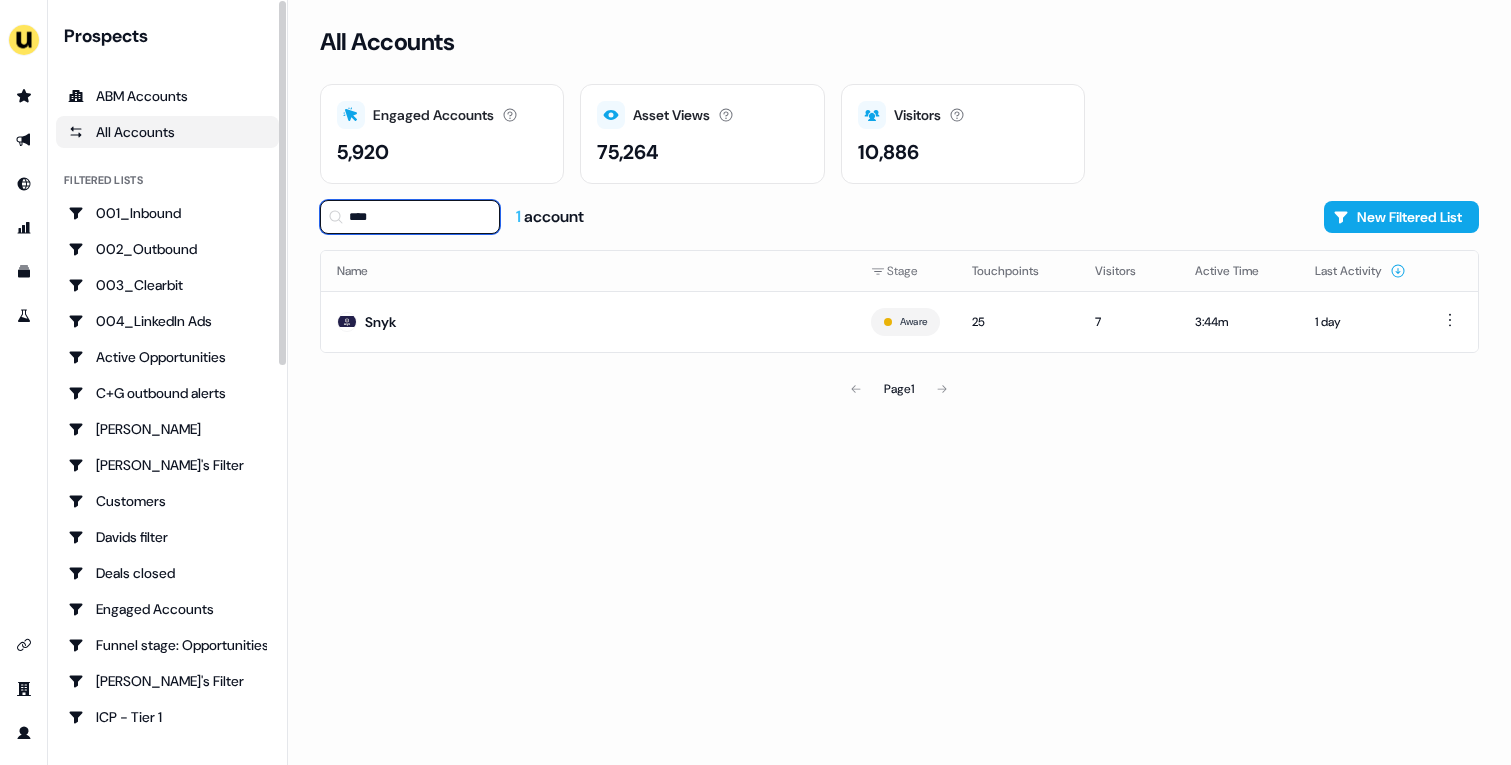 click on "****" at bounding box center [410, 217] 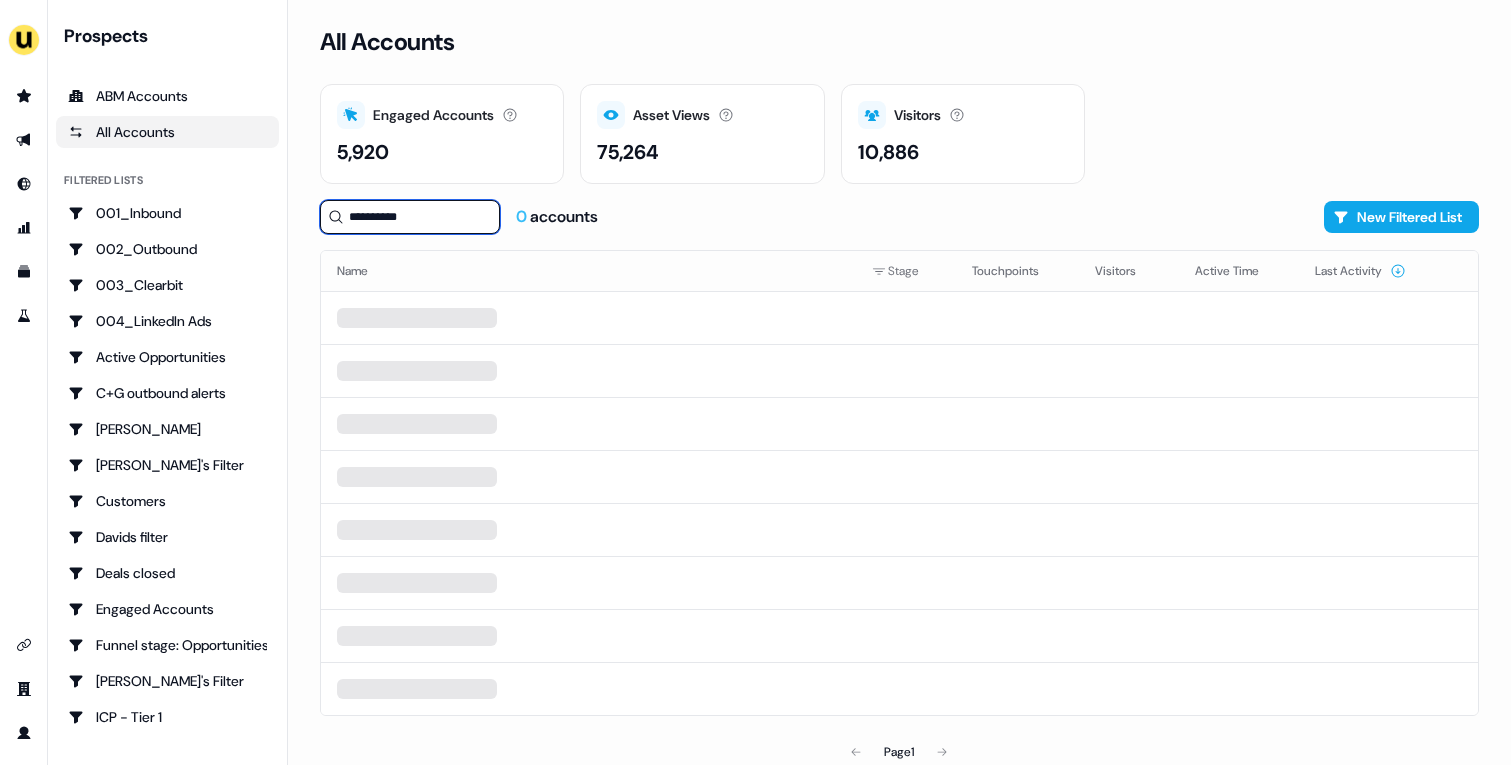 type on "**********" 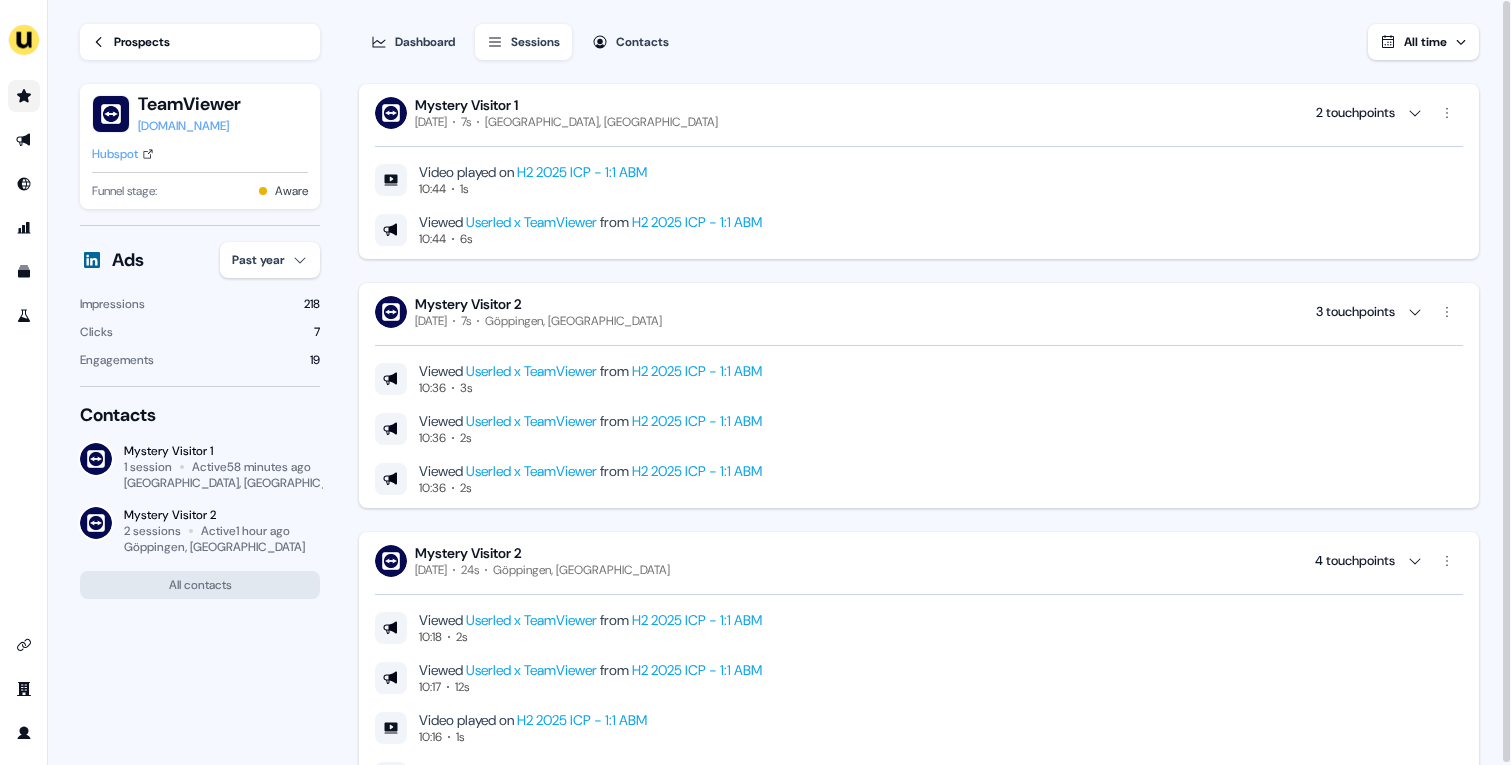 click at bounding box center [24, 96] 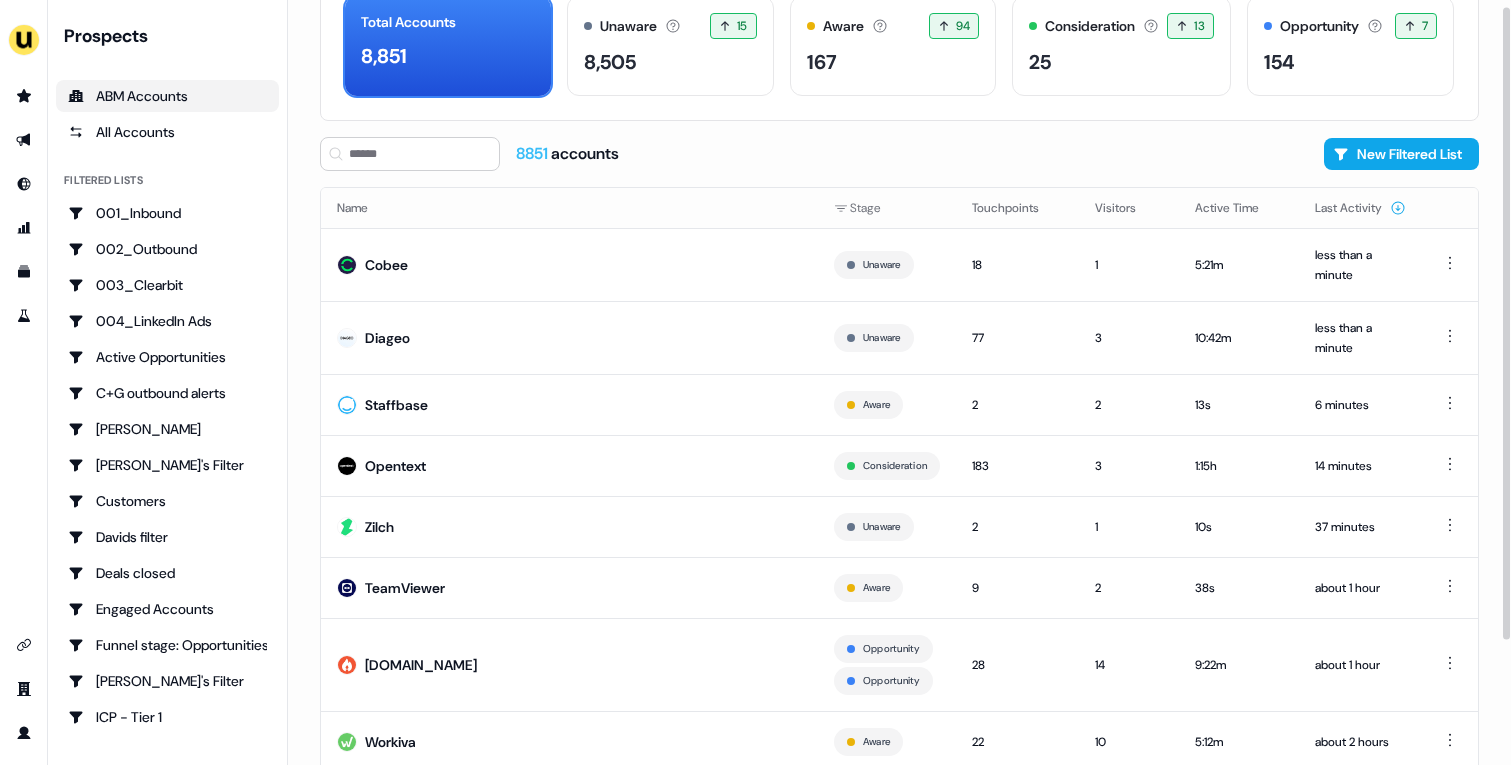 scroll, scrollTop: 97, scrollLeft: 0, axis: vertical 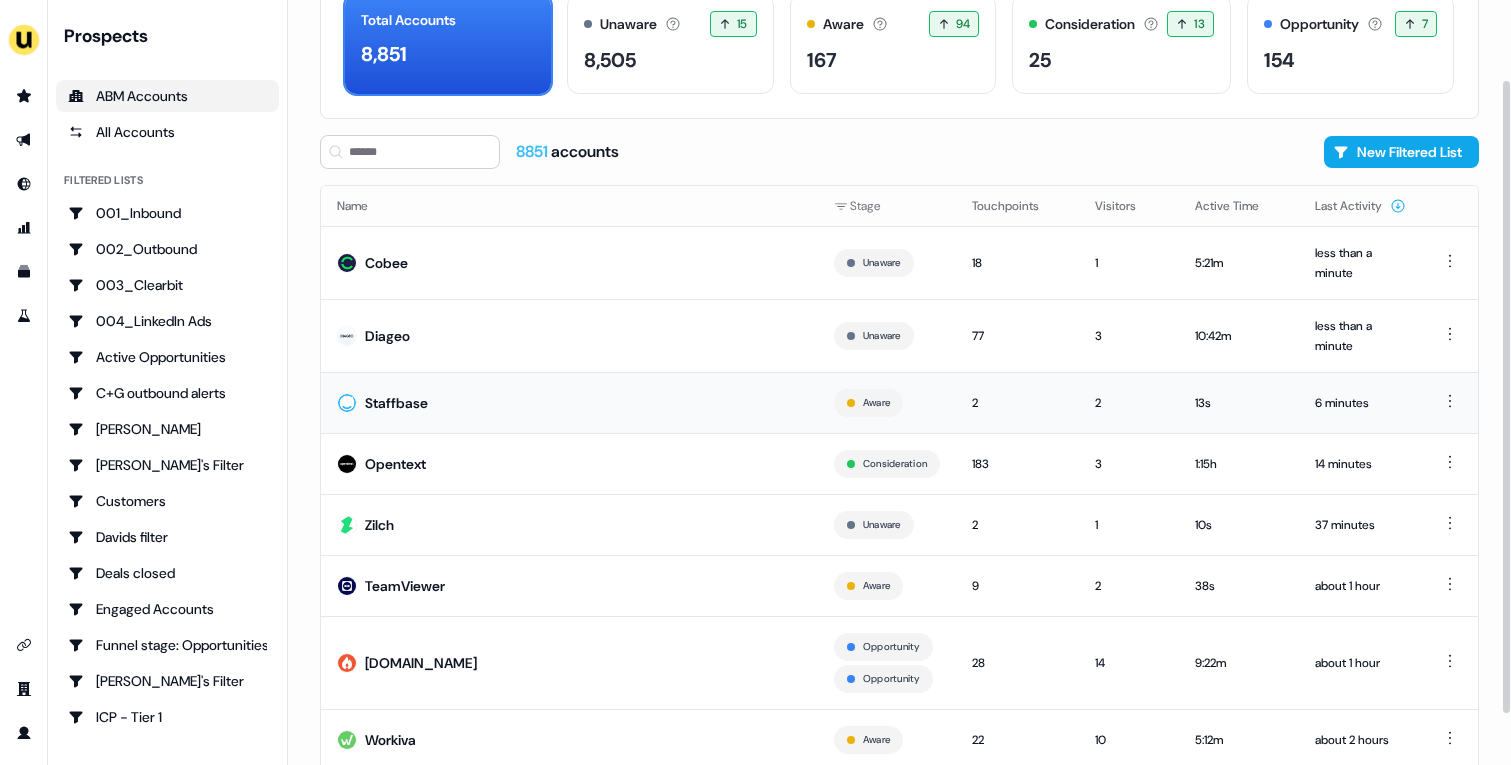 click on "Staffbase" at bounding box center [569, 402] 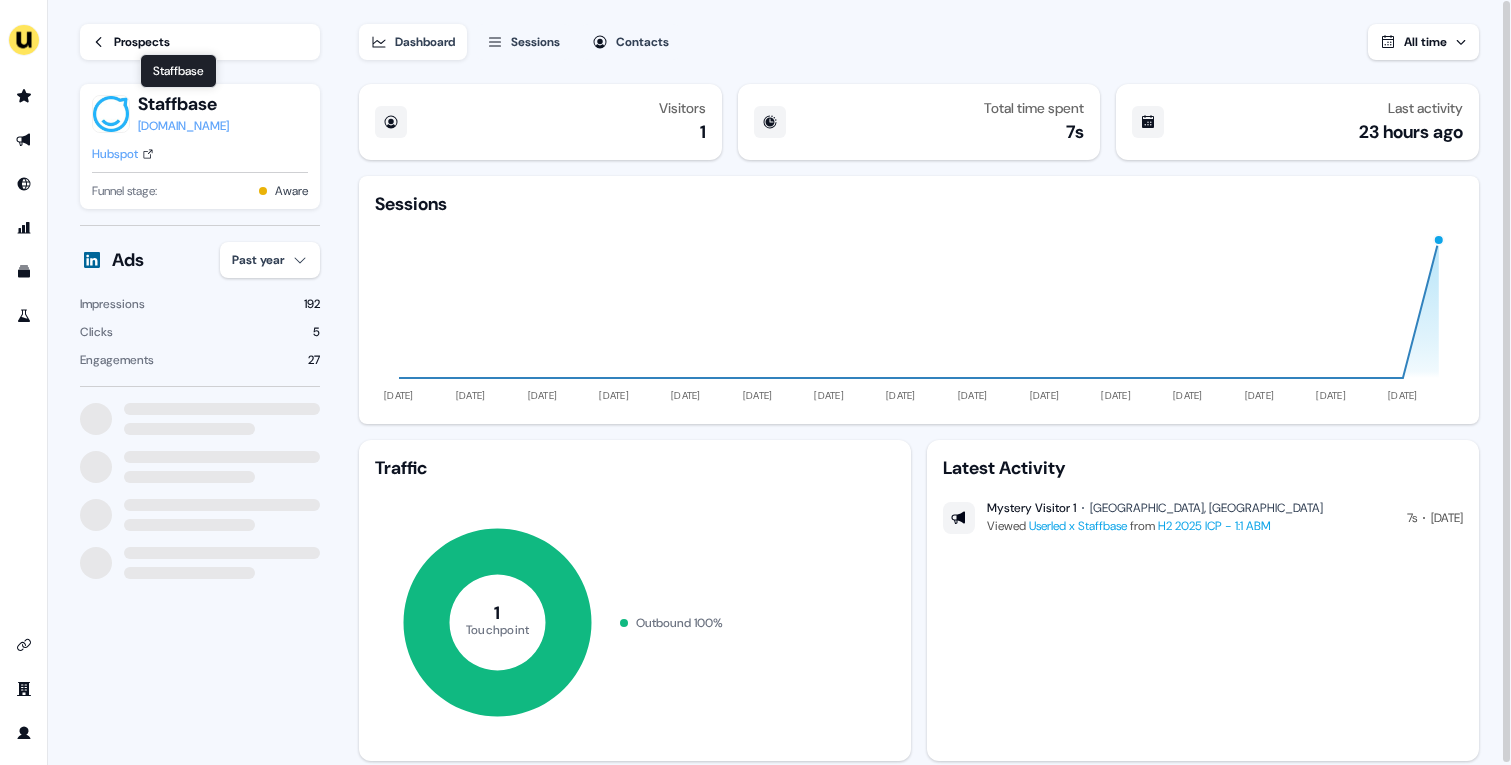 click on "Prospects" at bounding box center [142, 42] 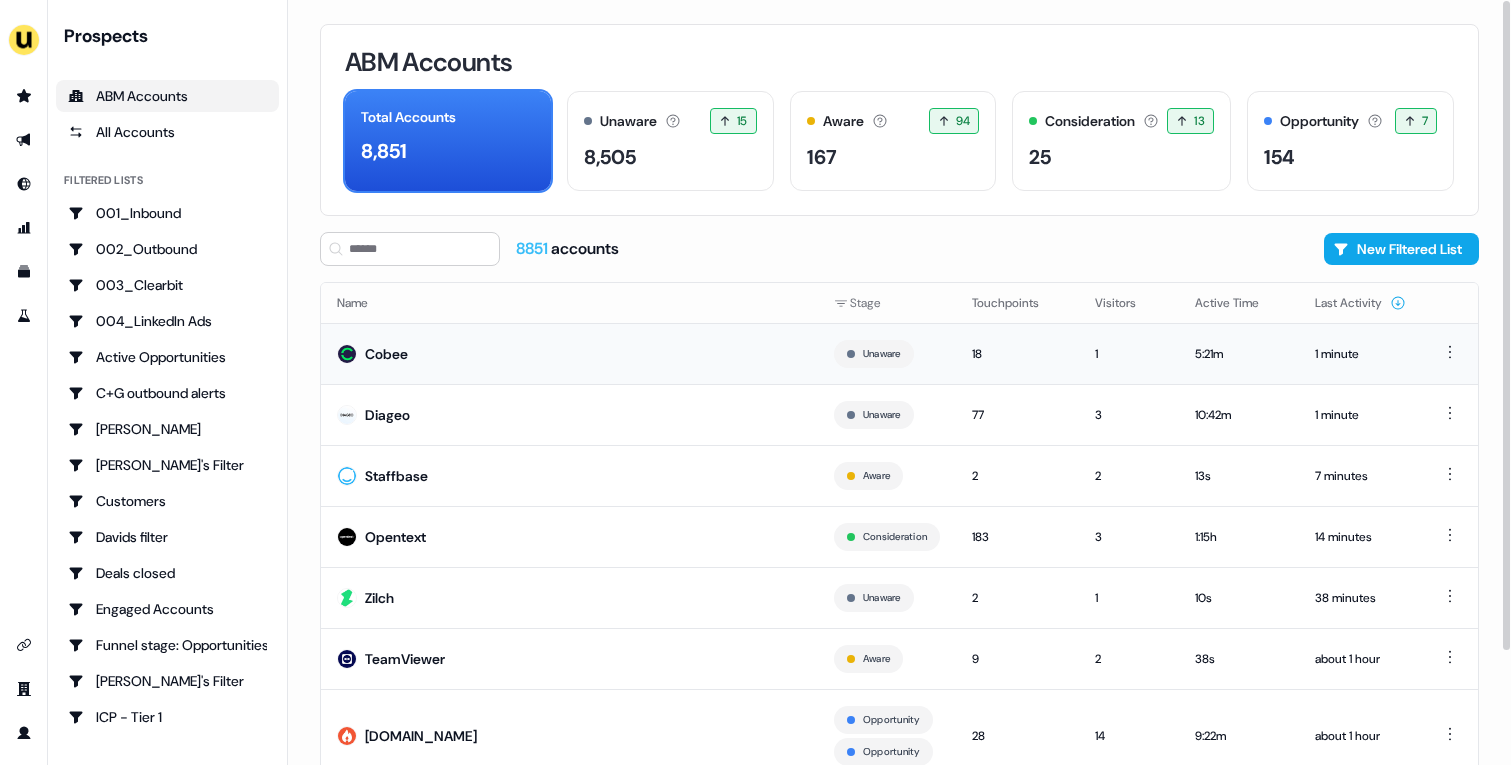 click on "Cobee" at bounding box center (569, 353) 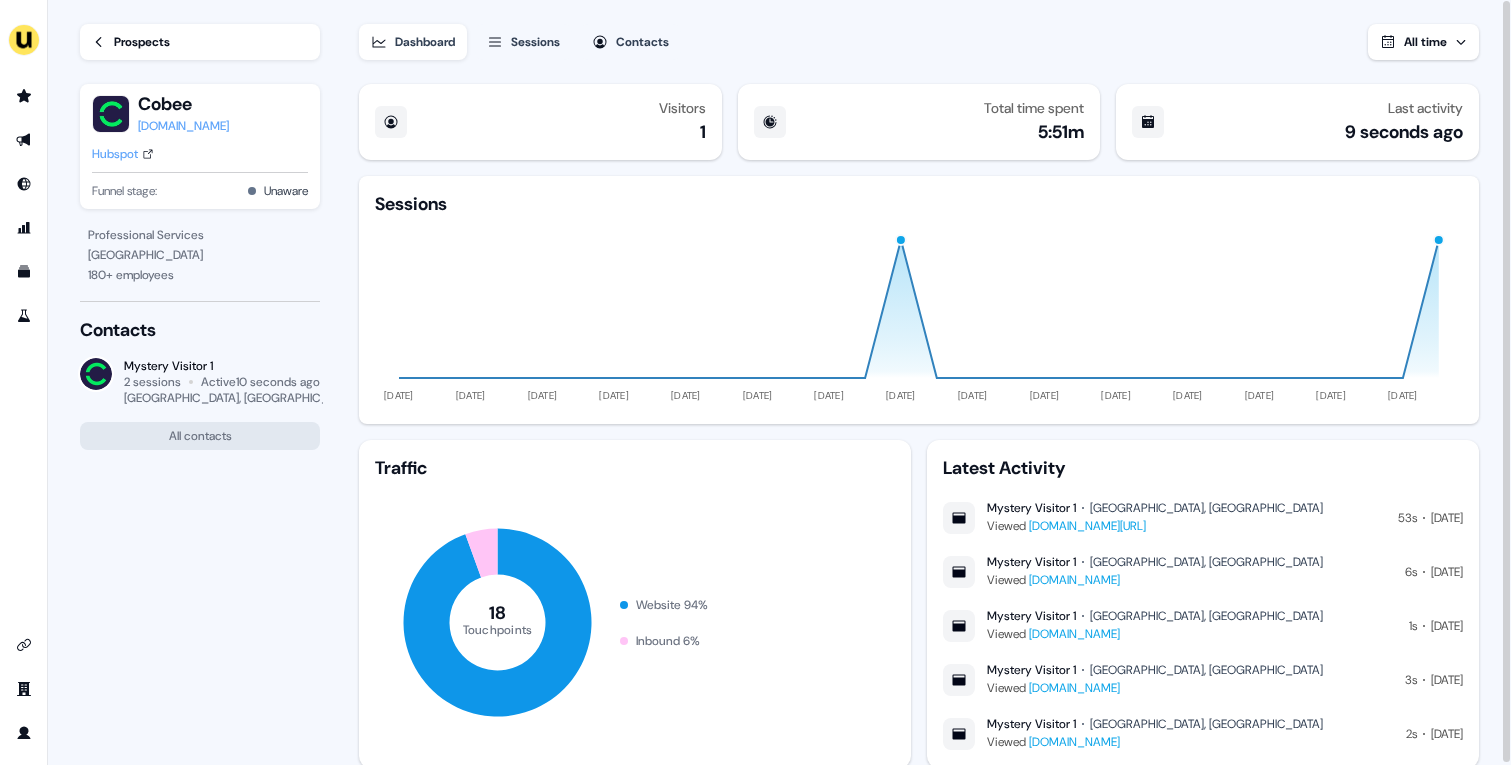 click on "Prospects" at bounding box center (200, 42) 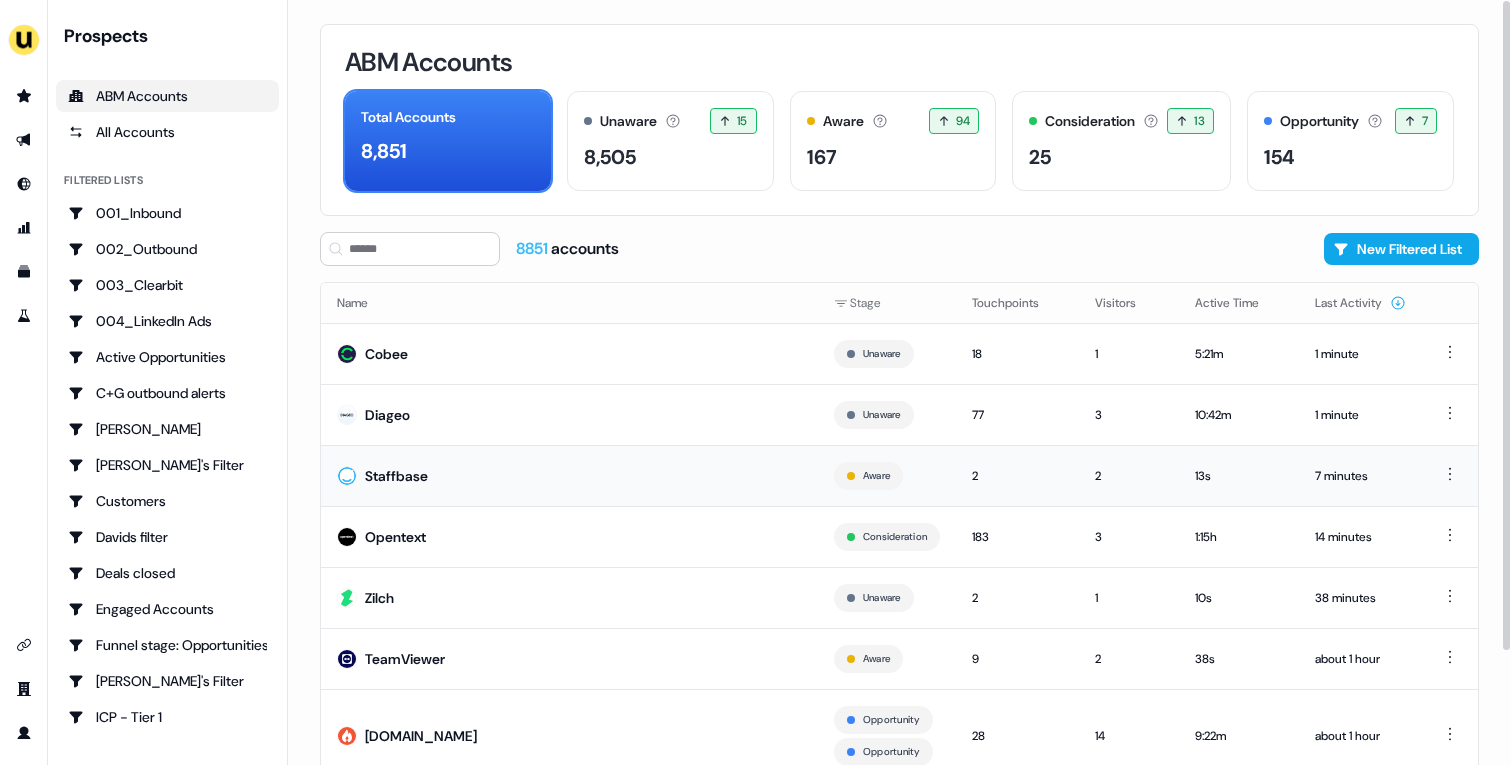click on "Staffbase" at bounding box center (569, 475) 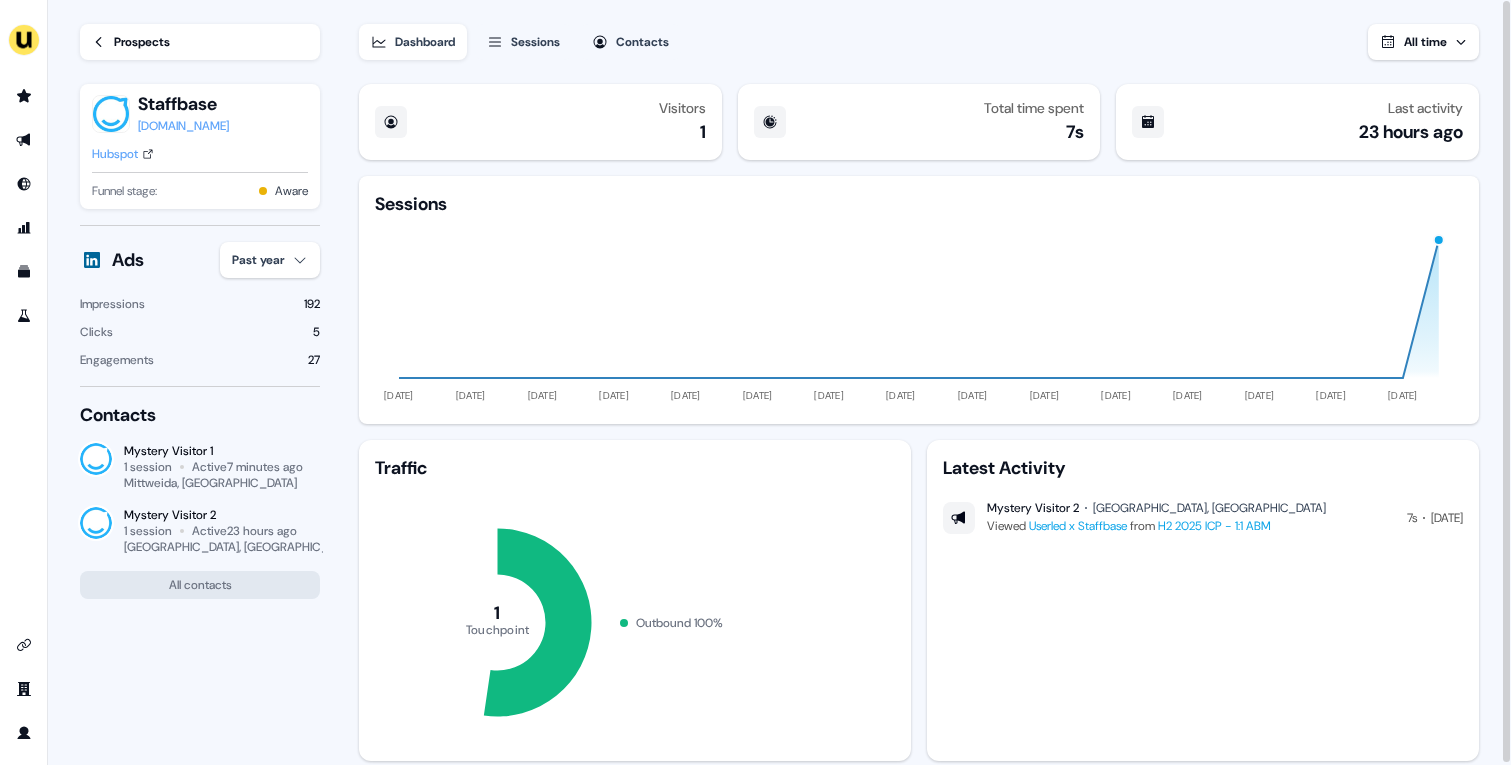 click on "Sessions" at bounding box center [523, 42] 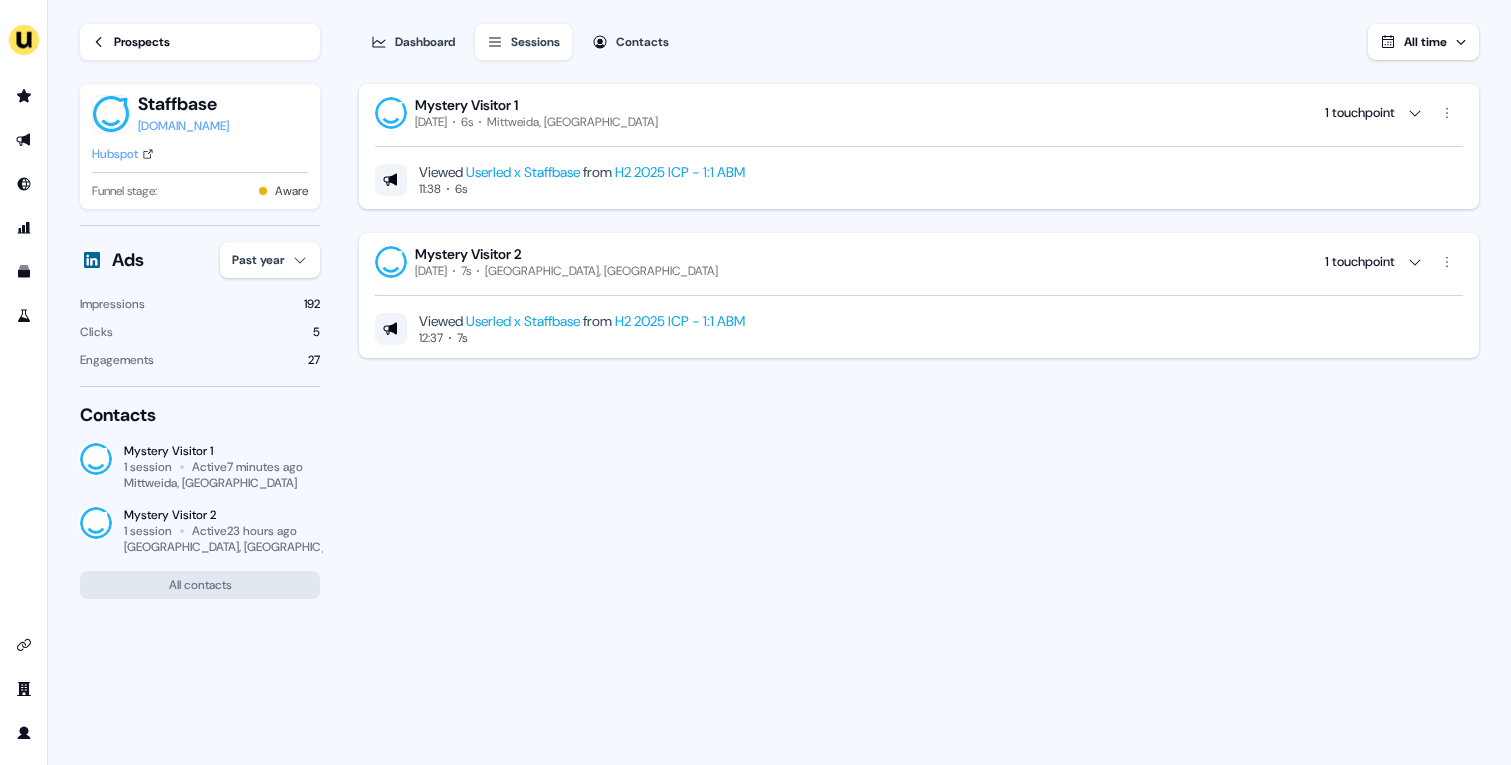 type 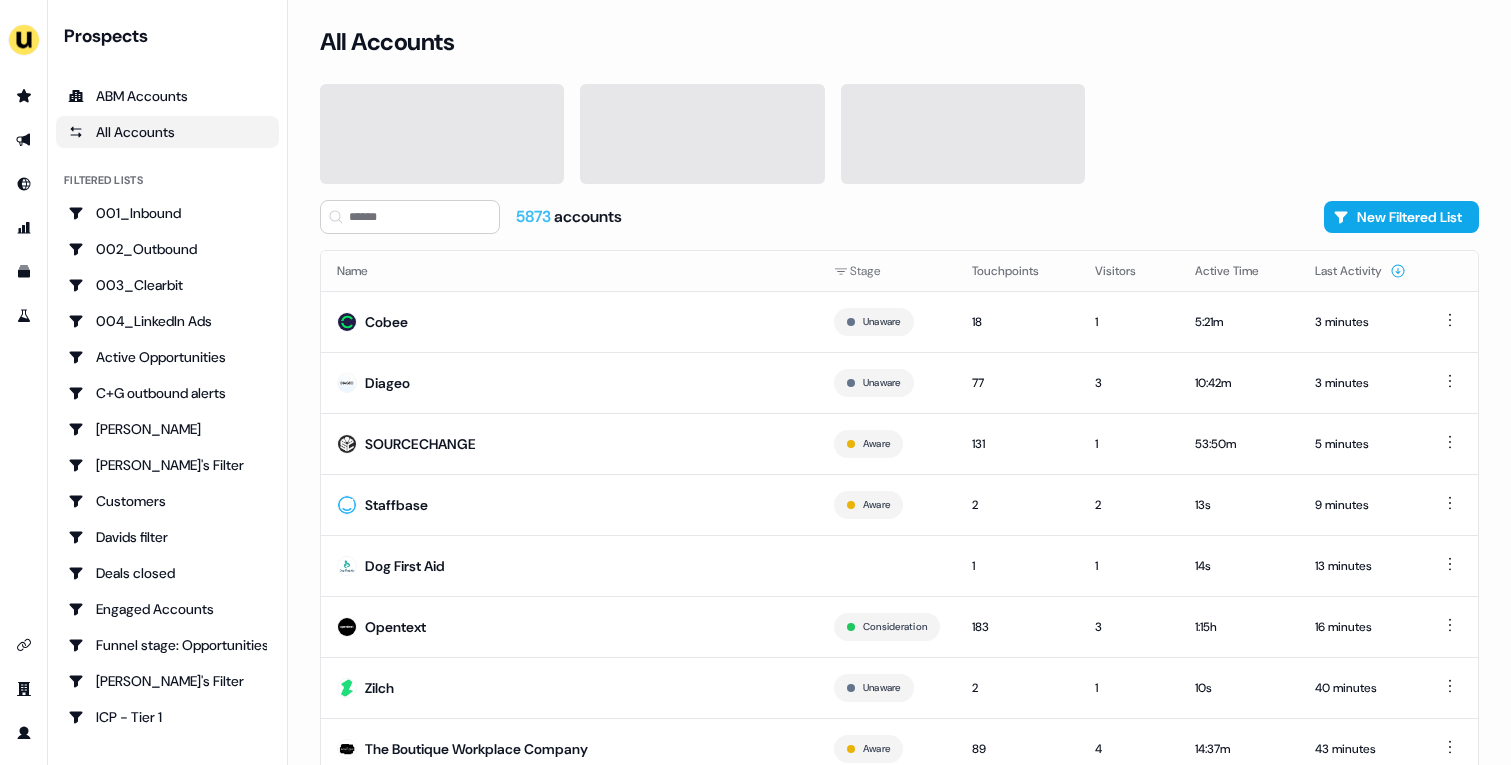 scroll, scrollTop: 0, scrollLeft: 0, axis: both 